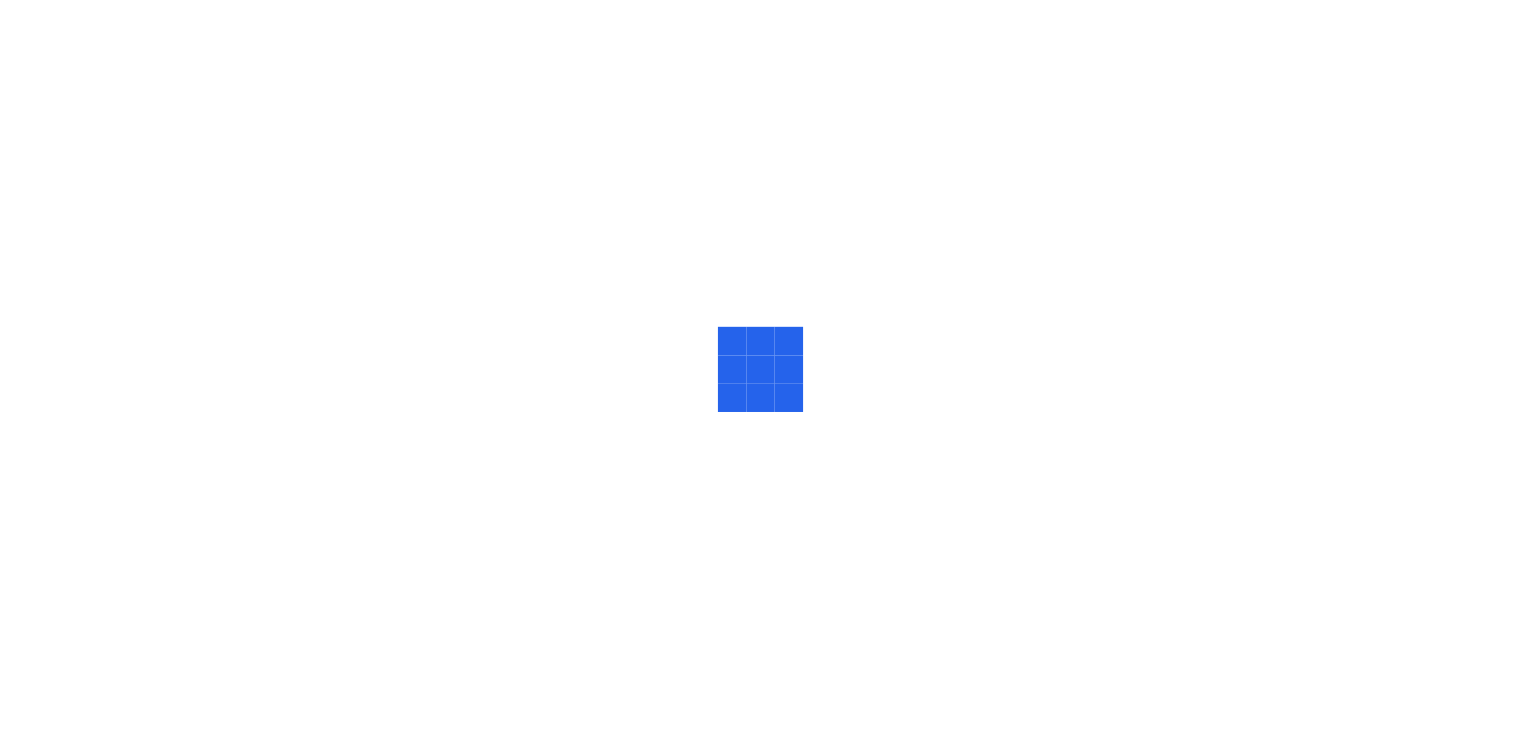 scroll, scrollTop: 0, scrollLeft: 0, axis: both 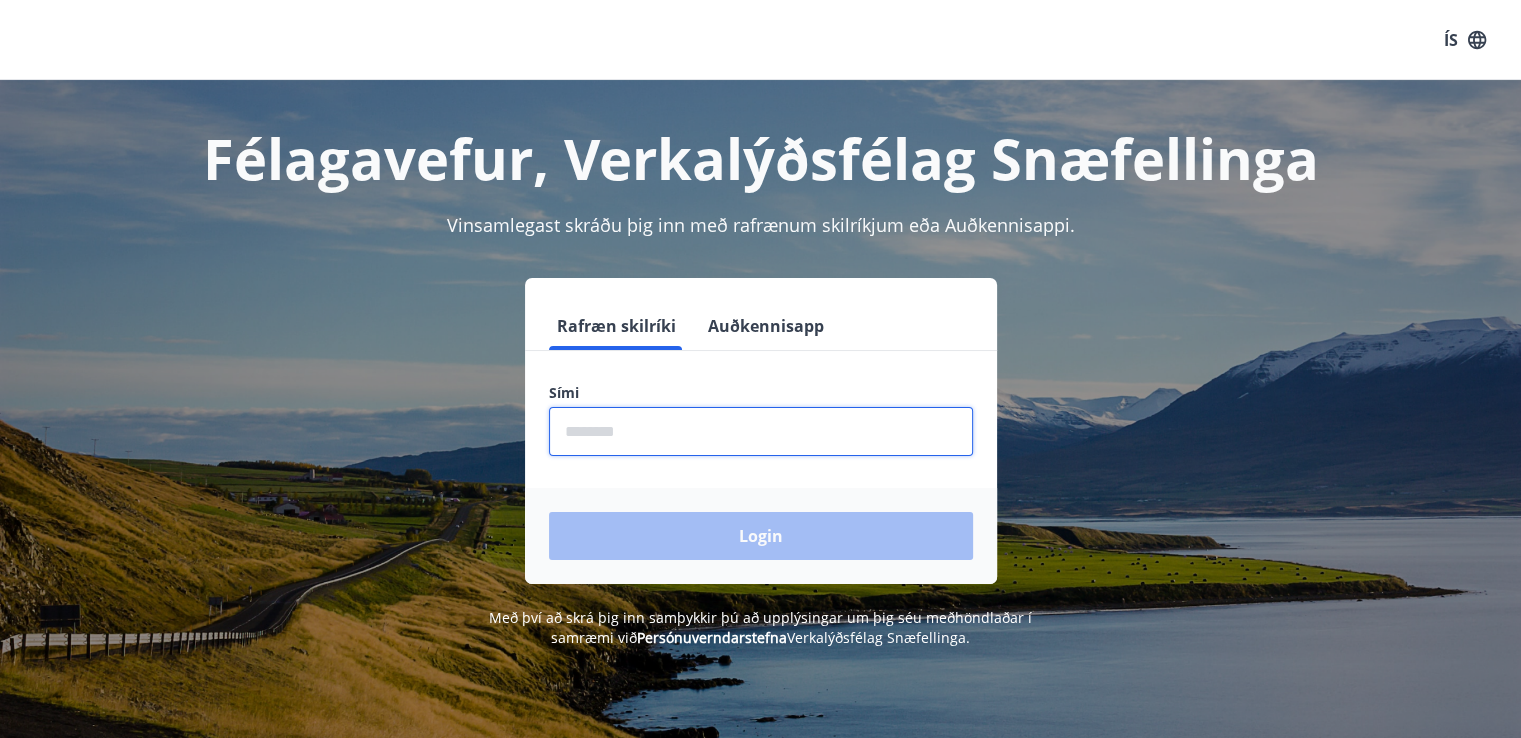 click at bounding box center [761, 431] 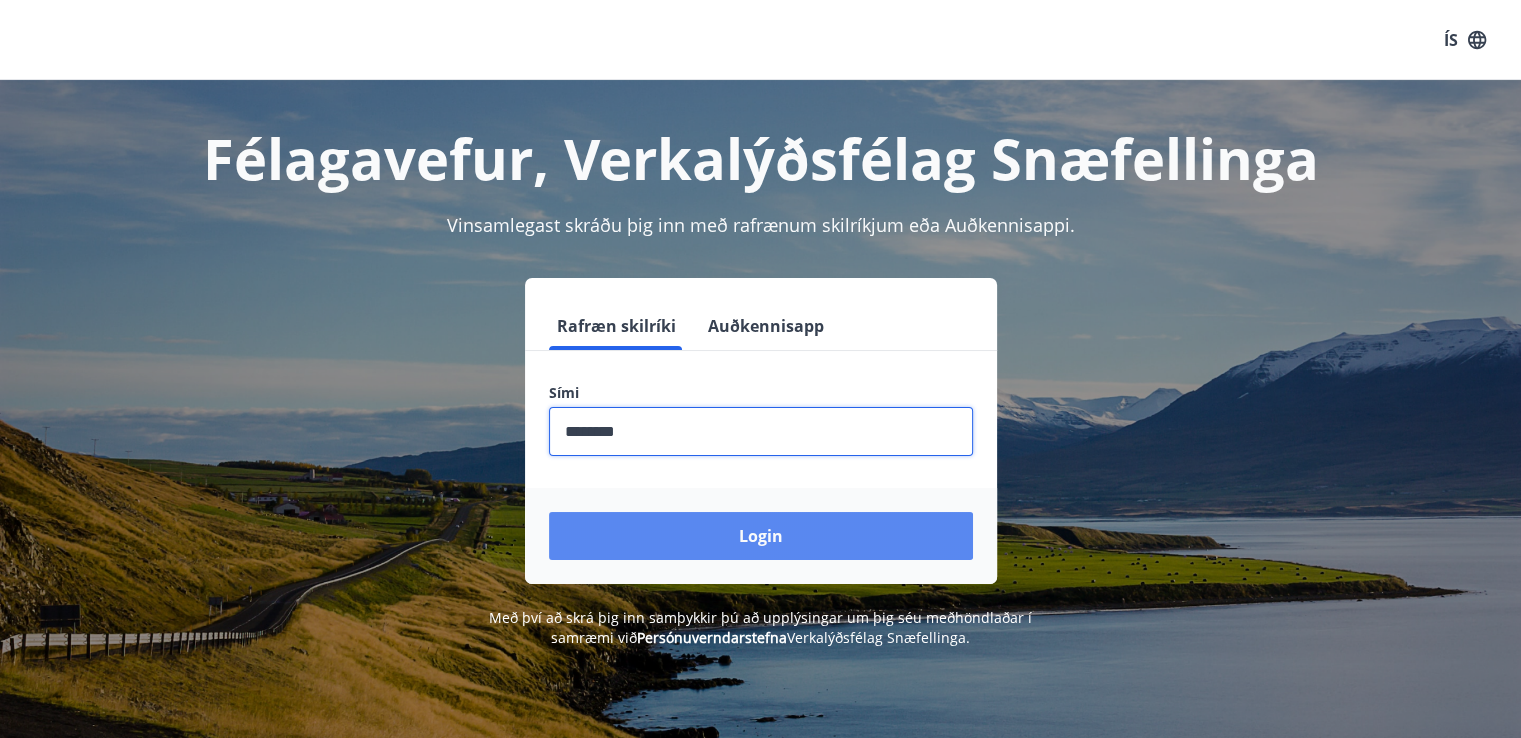 type on "********" 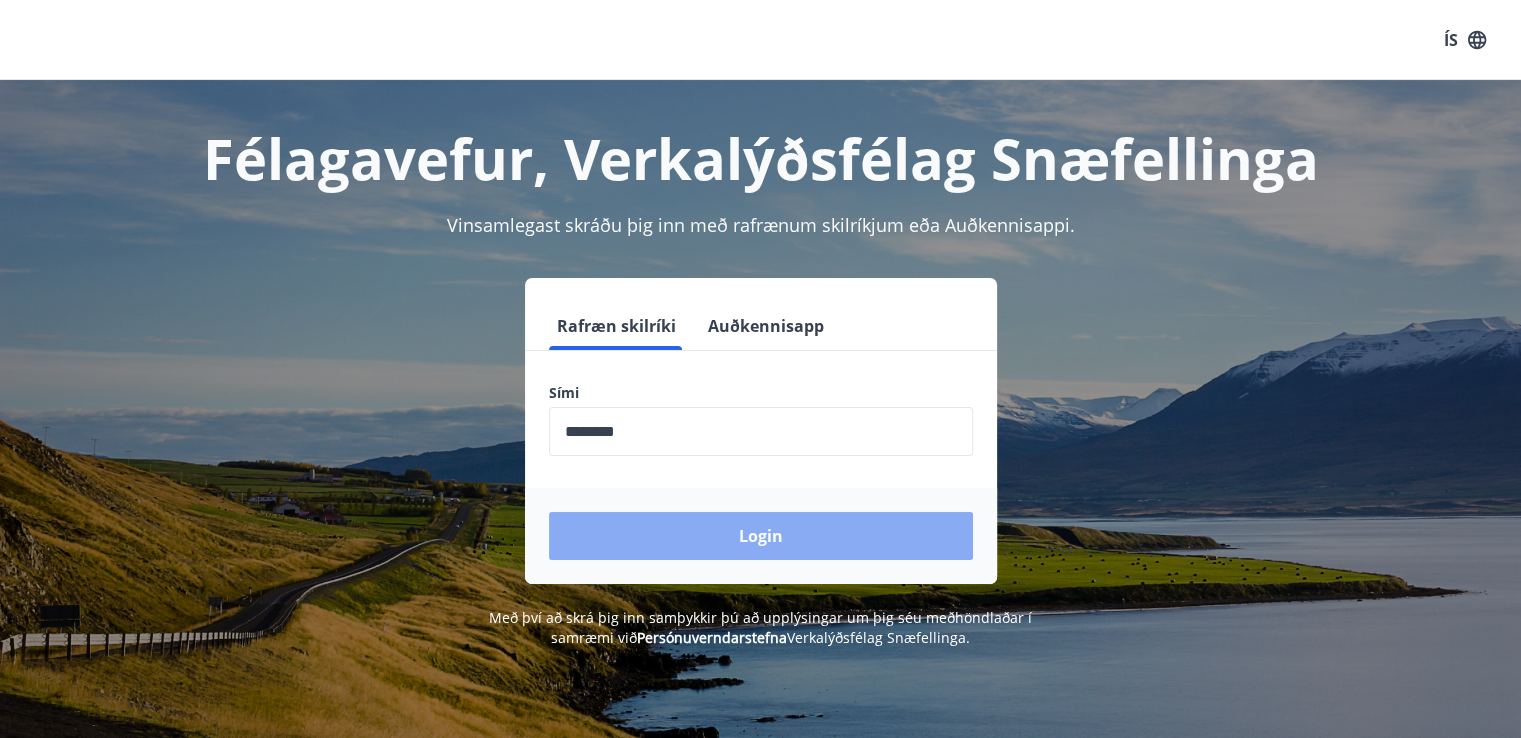 click on "Login" at bounding box center [761, 536] 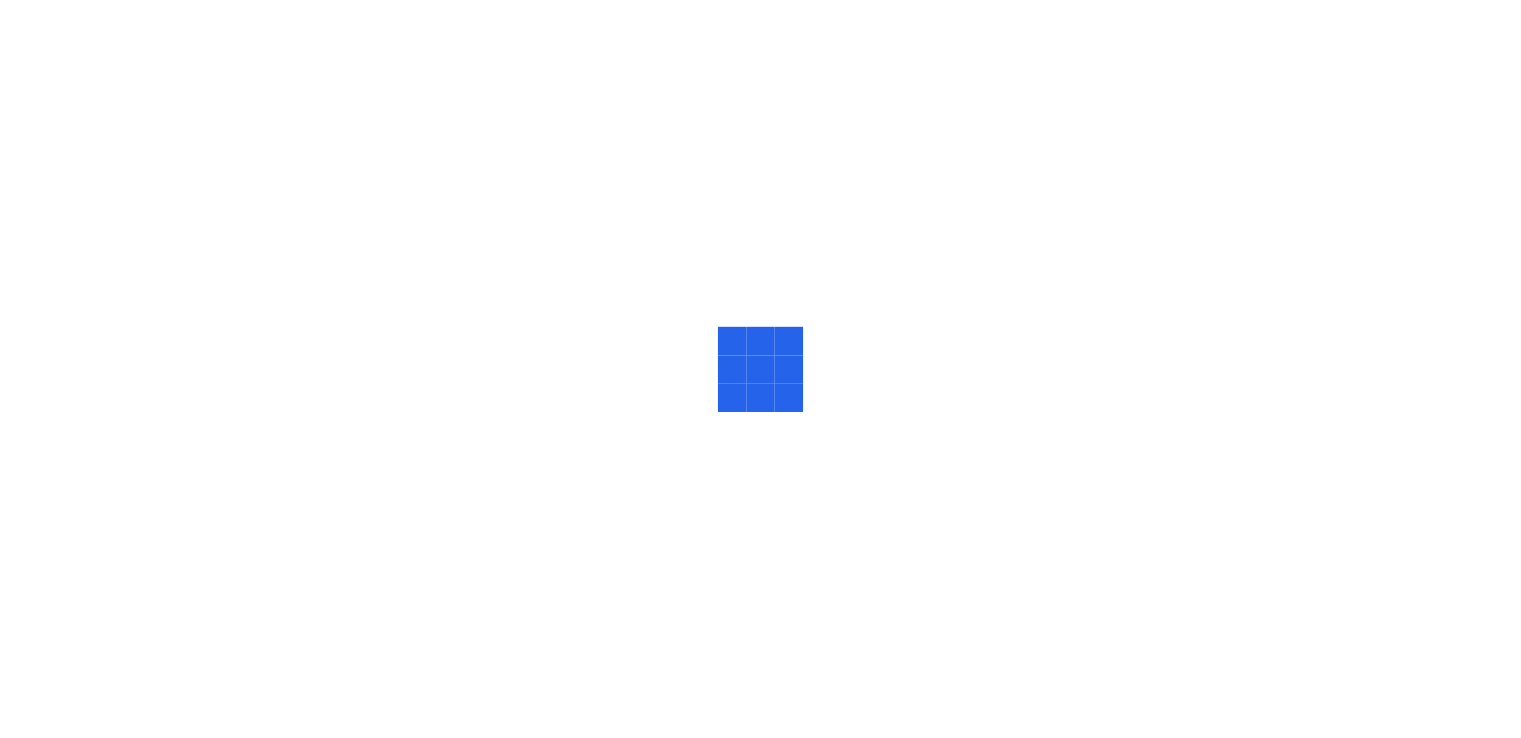 scroll, scrollTop: 0, scrollLeft: 0, axis: both 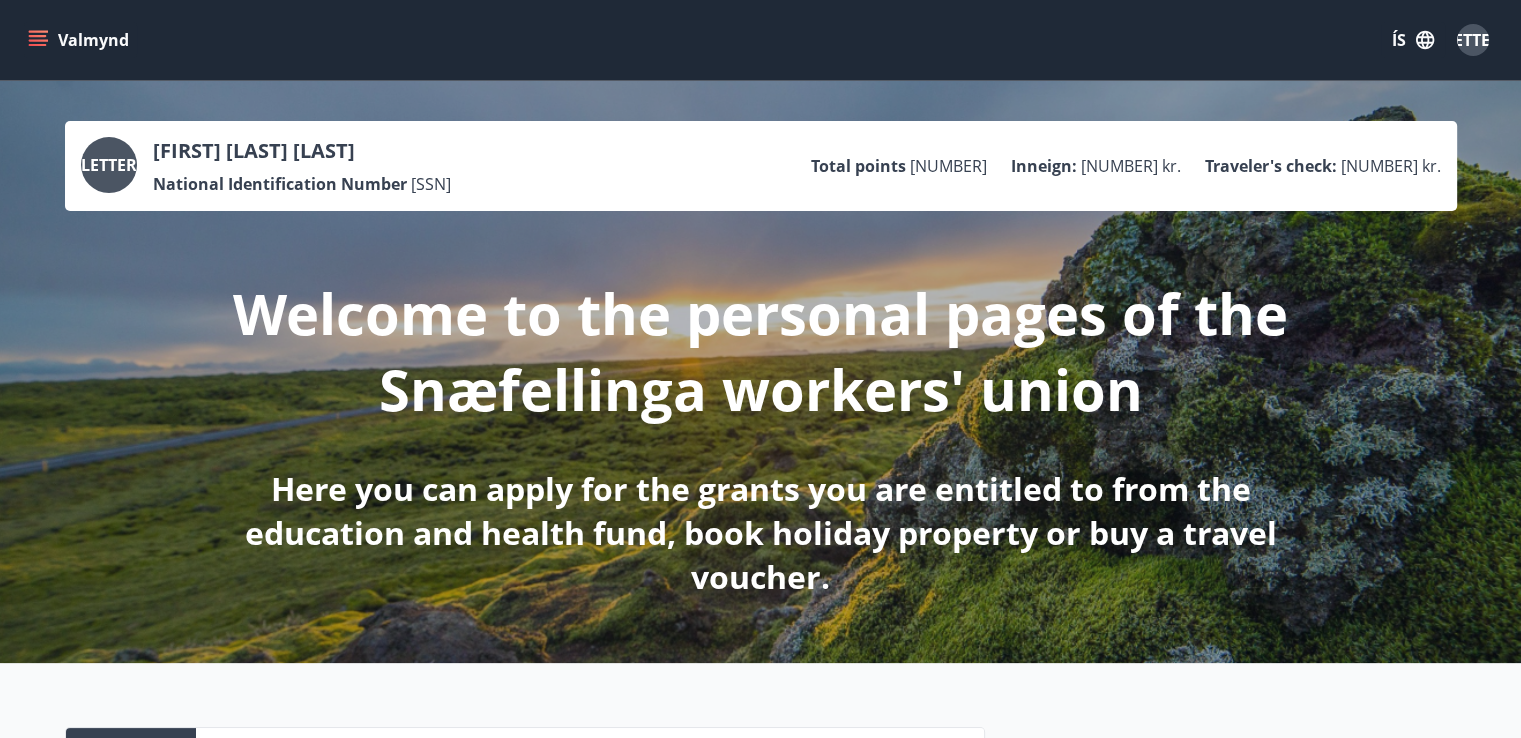 click at bounding box center [1425, 40] 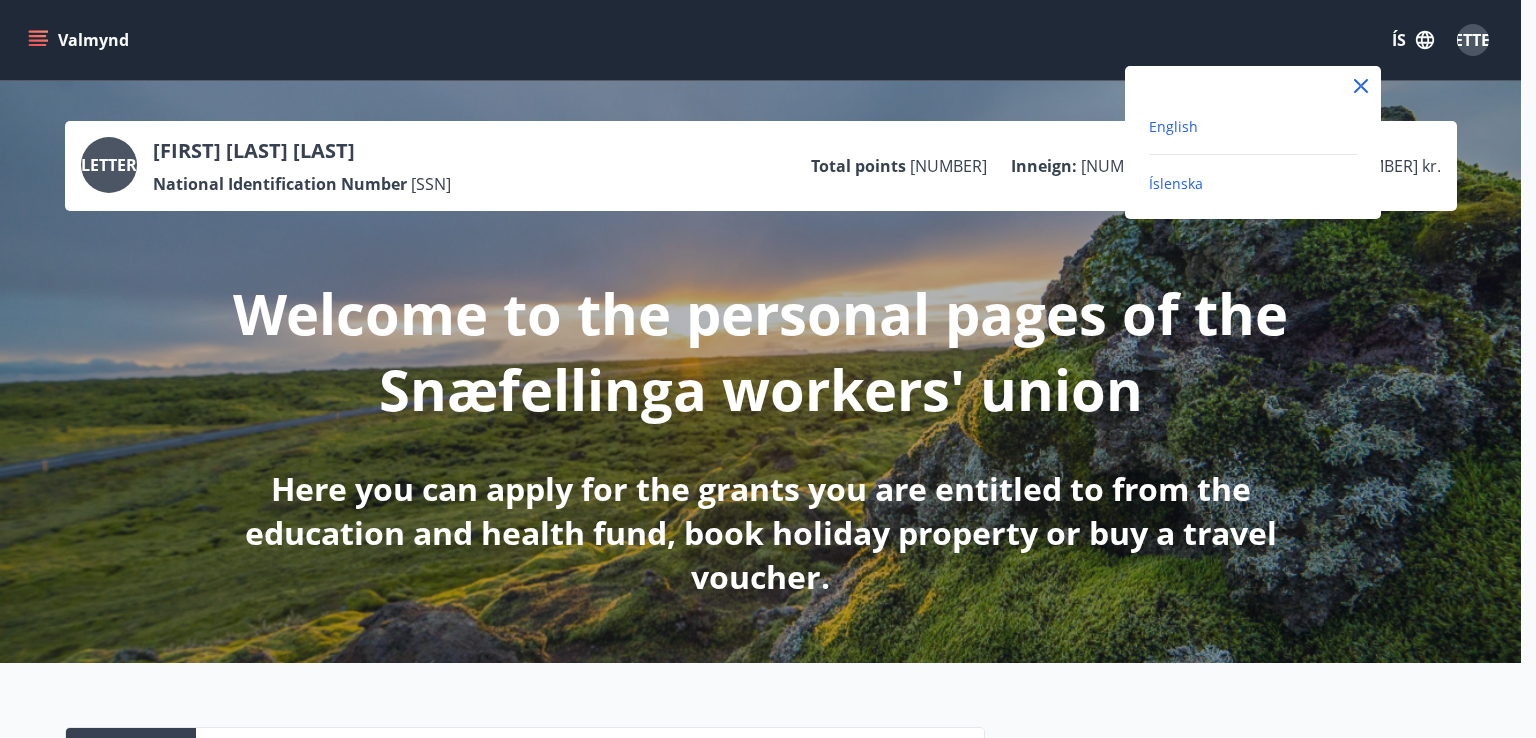 click on "English" at bounding box center (1173, 126) 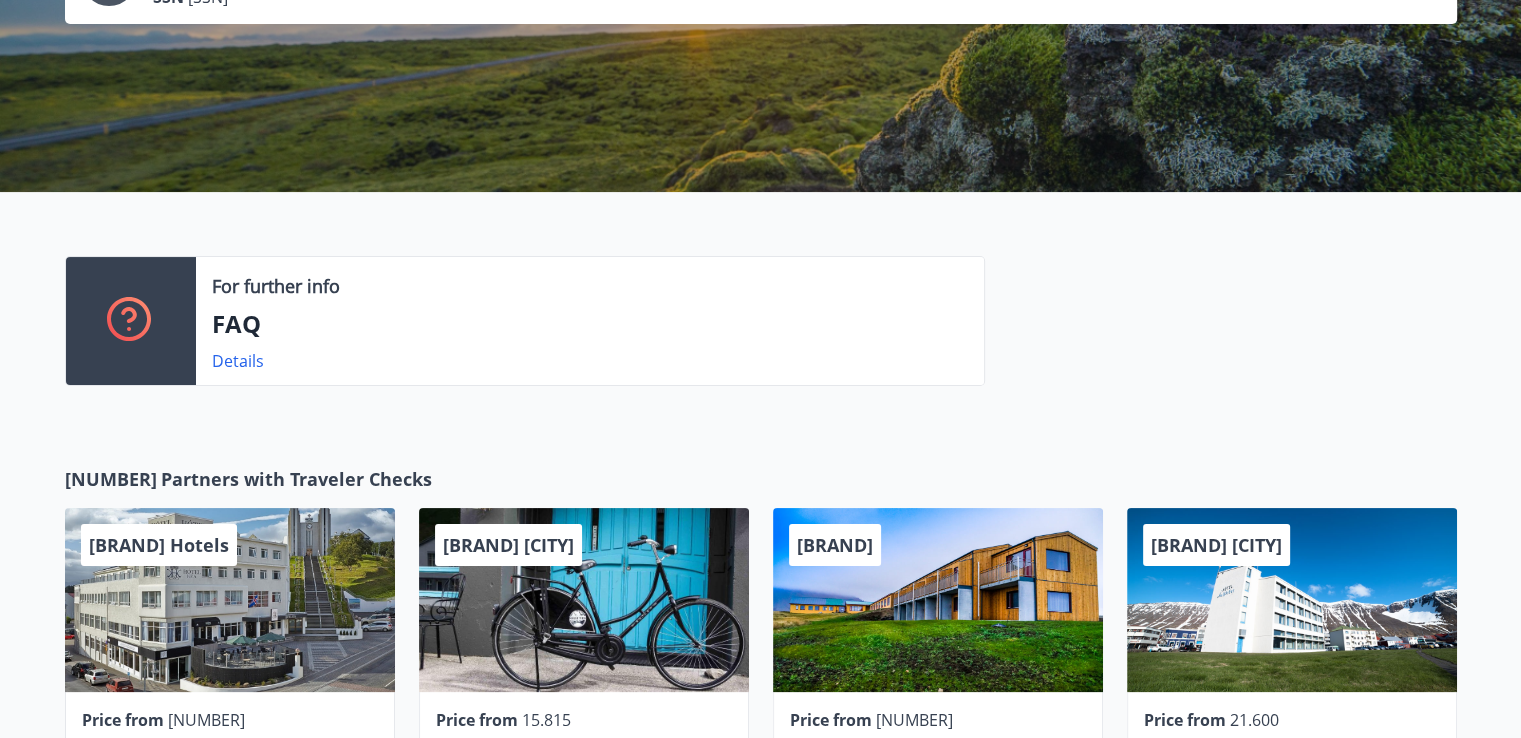 scroll, scrollTop: 0, scrollLeft: 0, axis: both 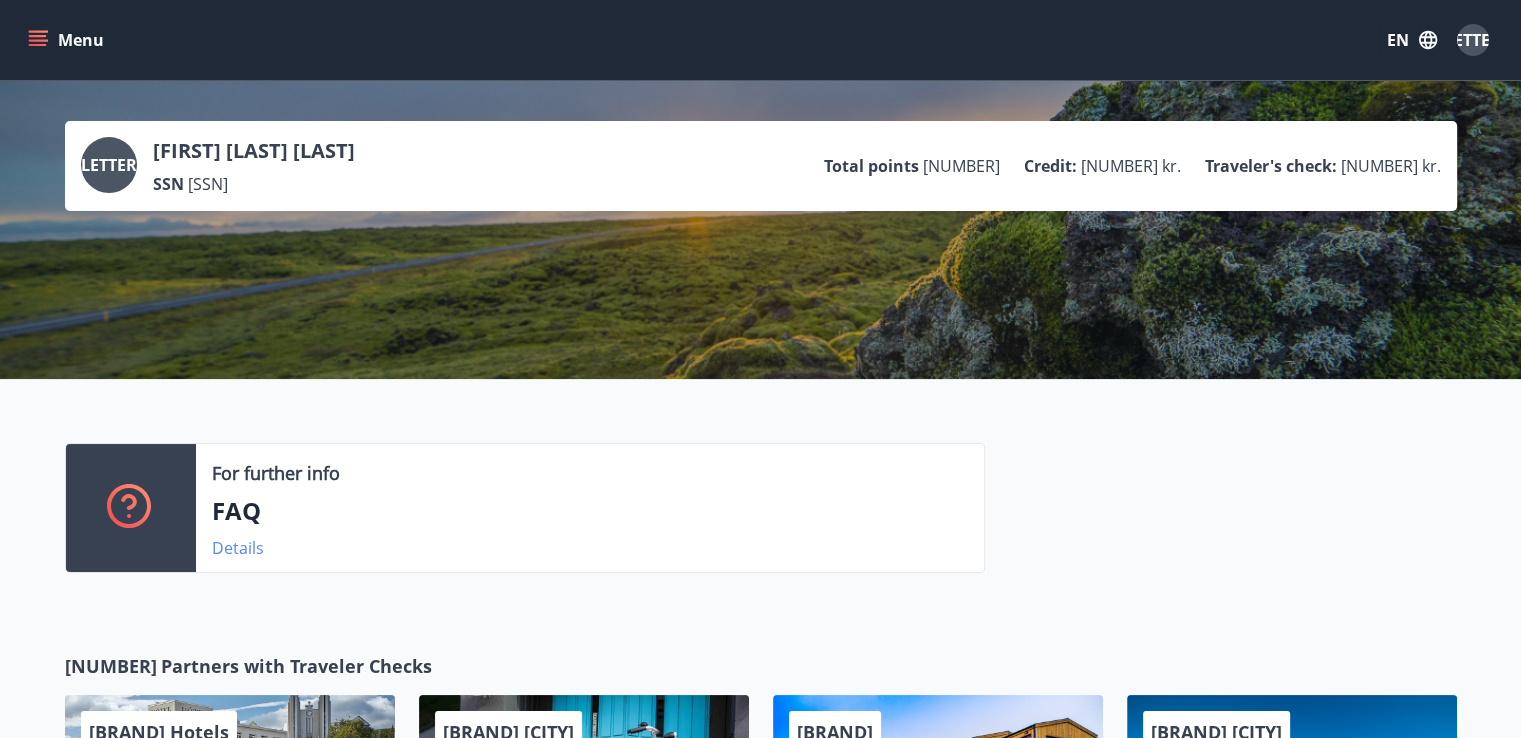 click on "Details" at bounding box center (238, 548) 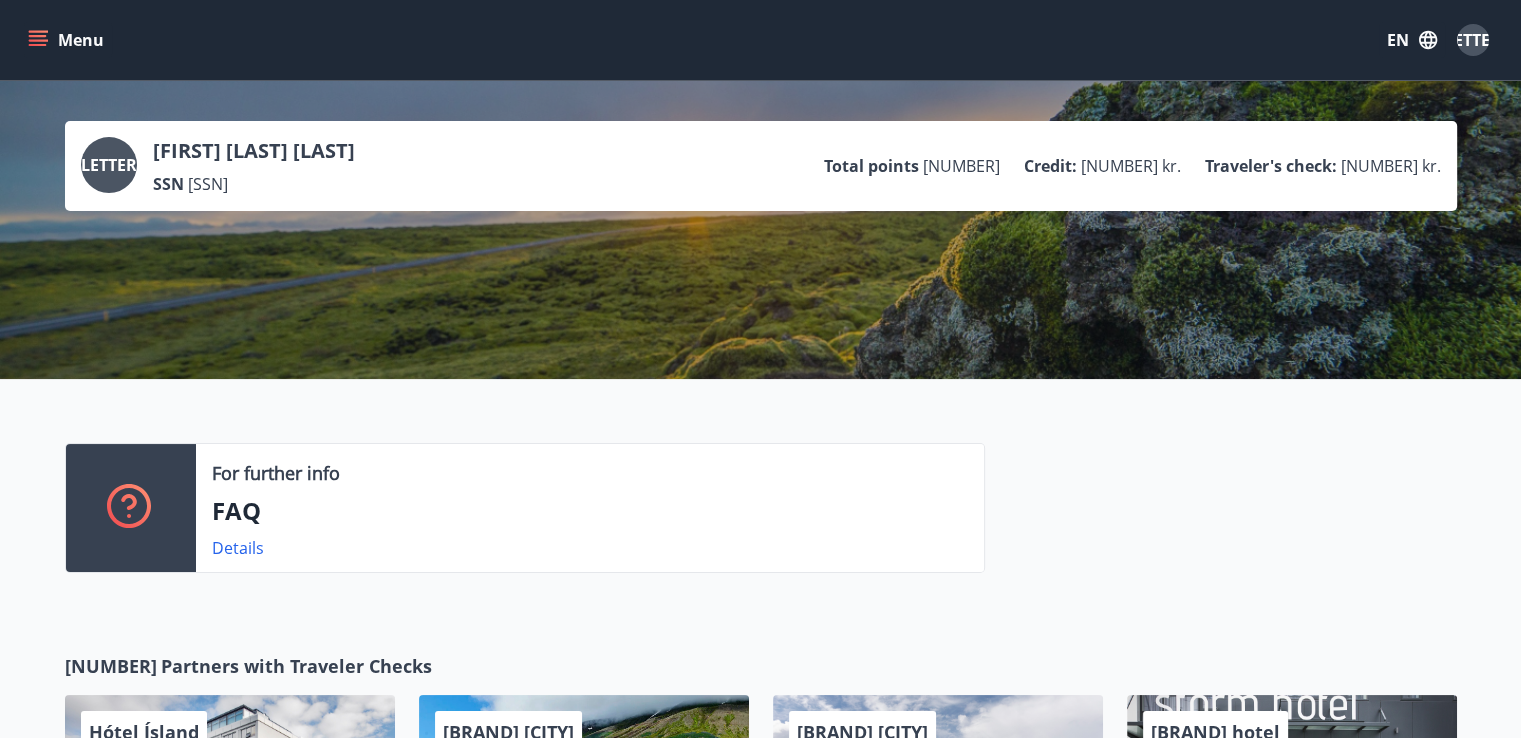 click at bounding box center [38, 40] 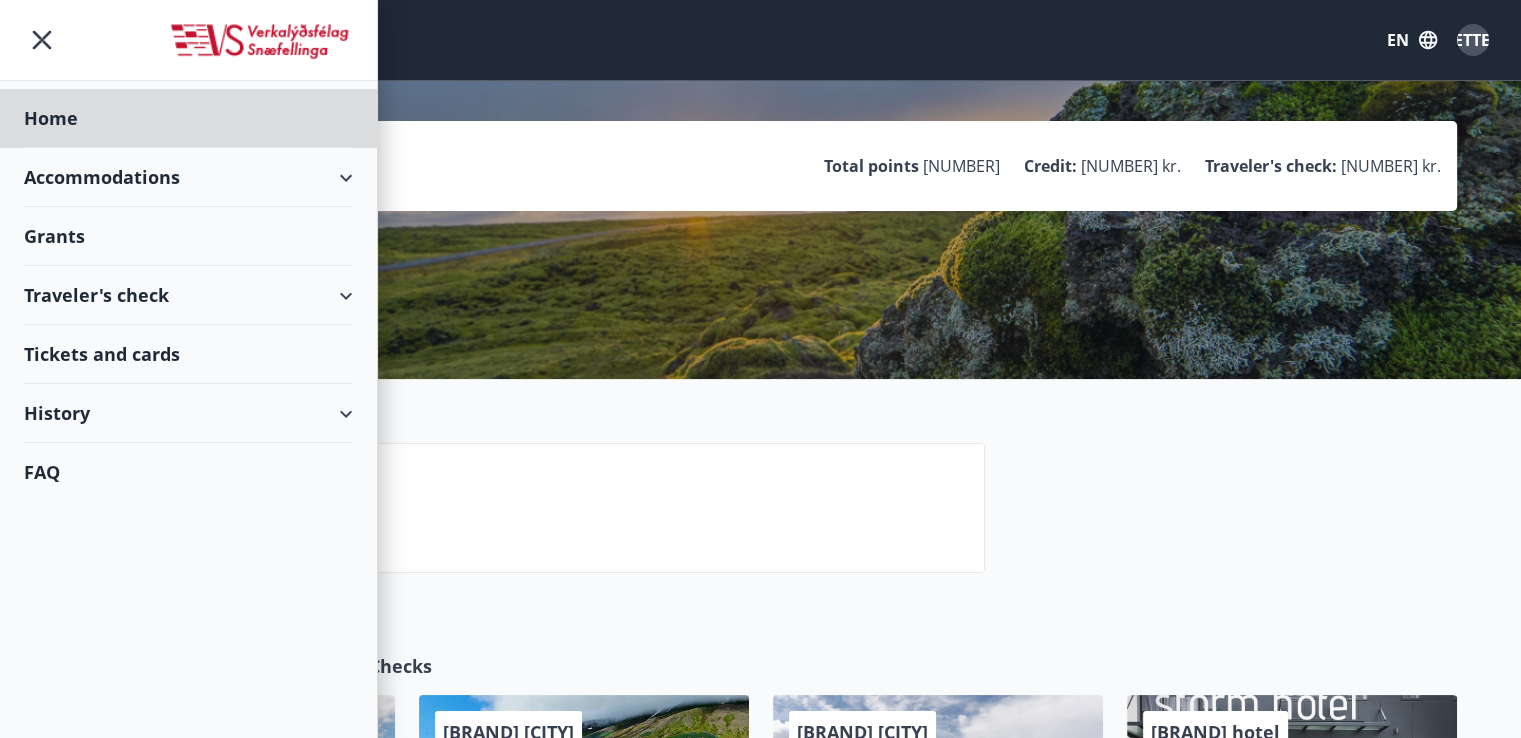click on "Grants" at bounding box center [188, 118] 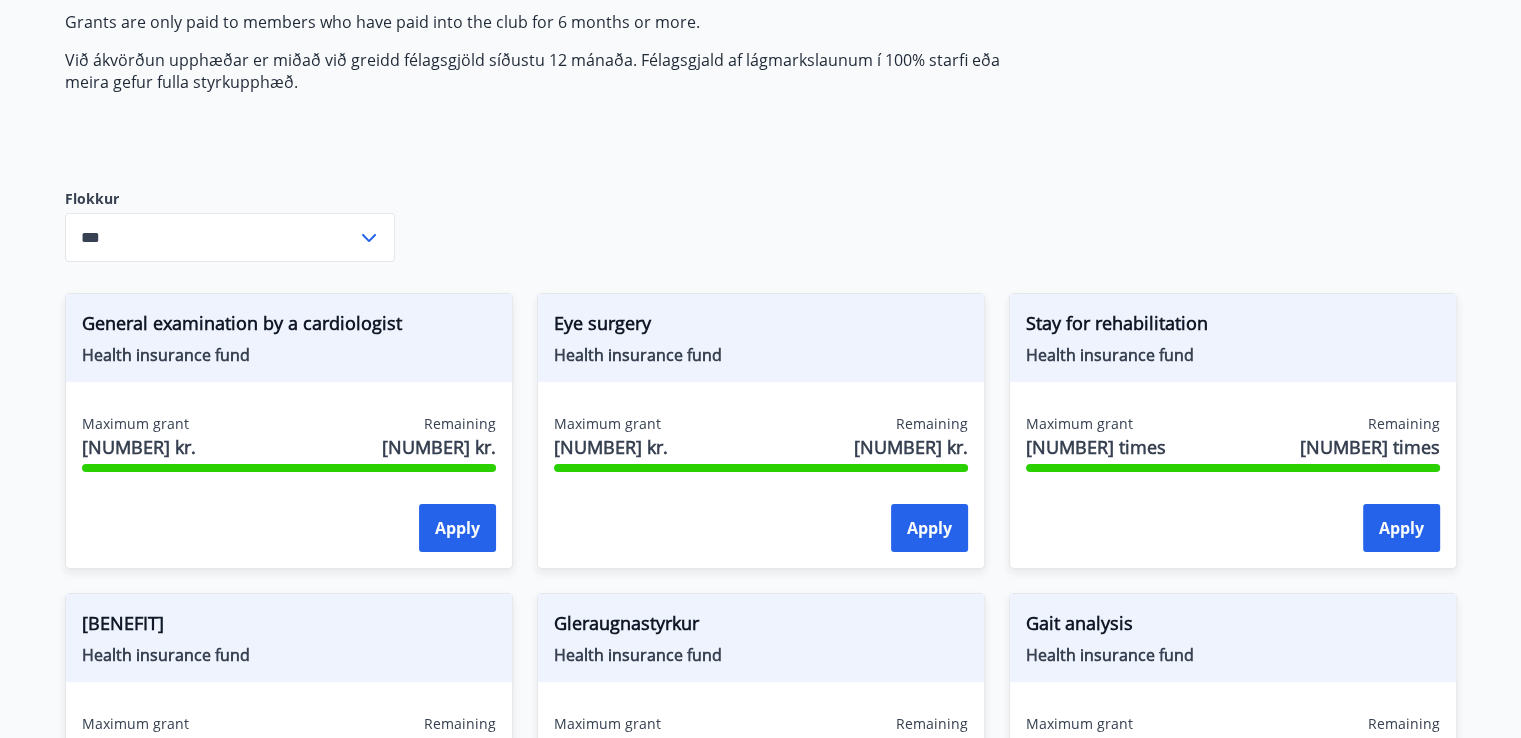 scroll, scrollTop: 240, scrollLeft: 0, axis: vertical 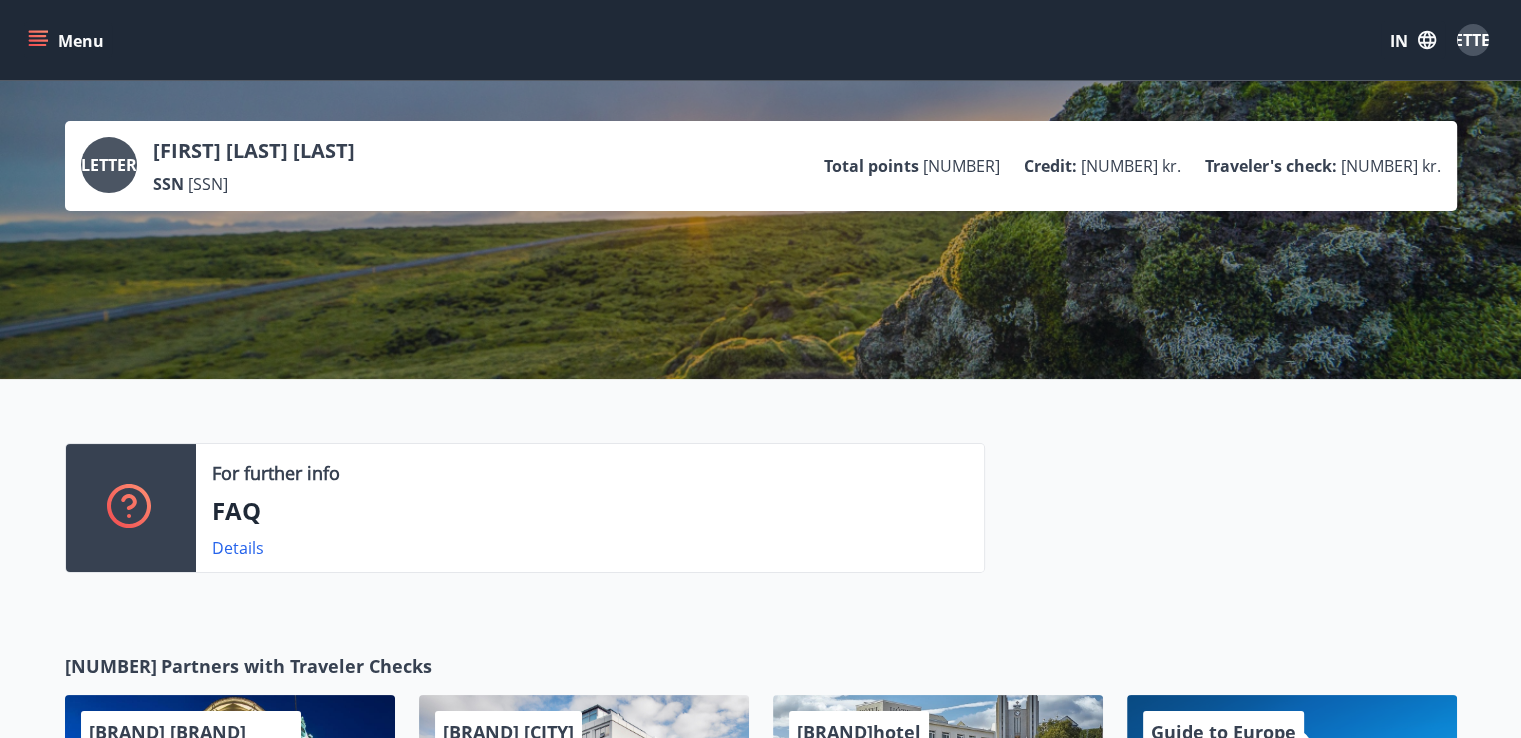 click at bounding box center [38, 40] 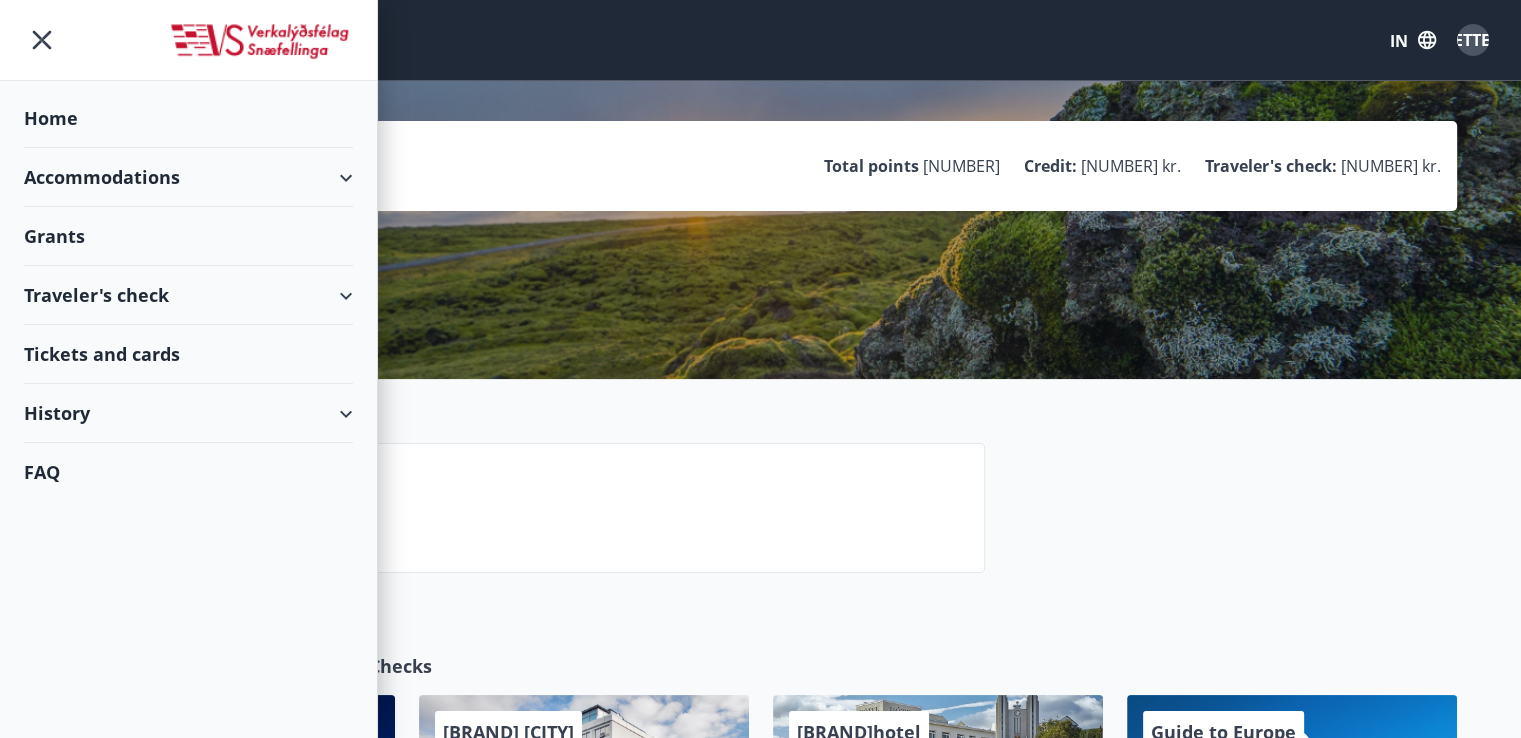 click on "Tickets and cards" at bounding box center [102, 354] 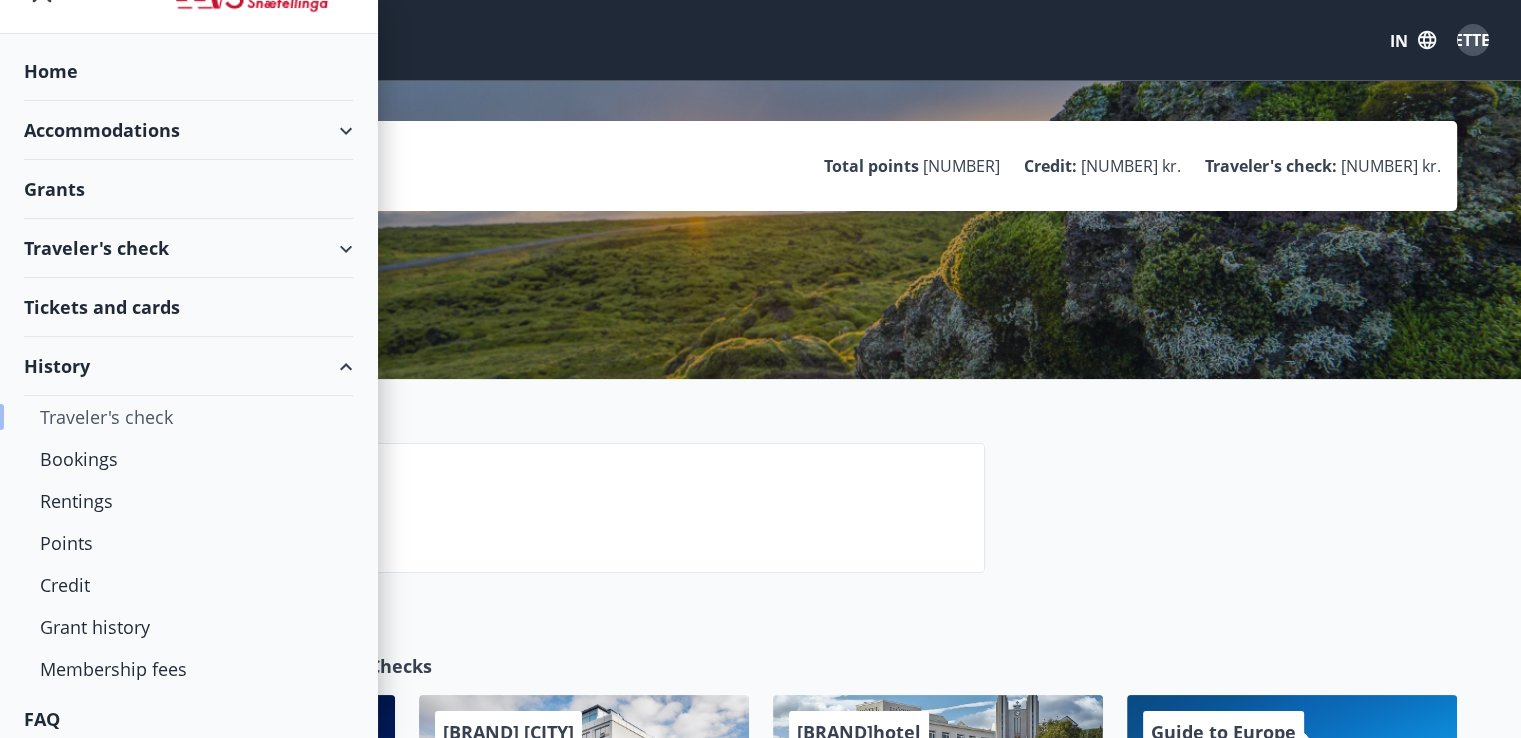 scroll, scrollTop: 56, scrollLeft: 0, axis: vertical 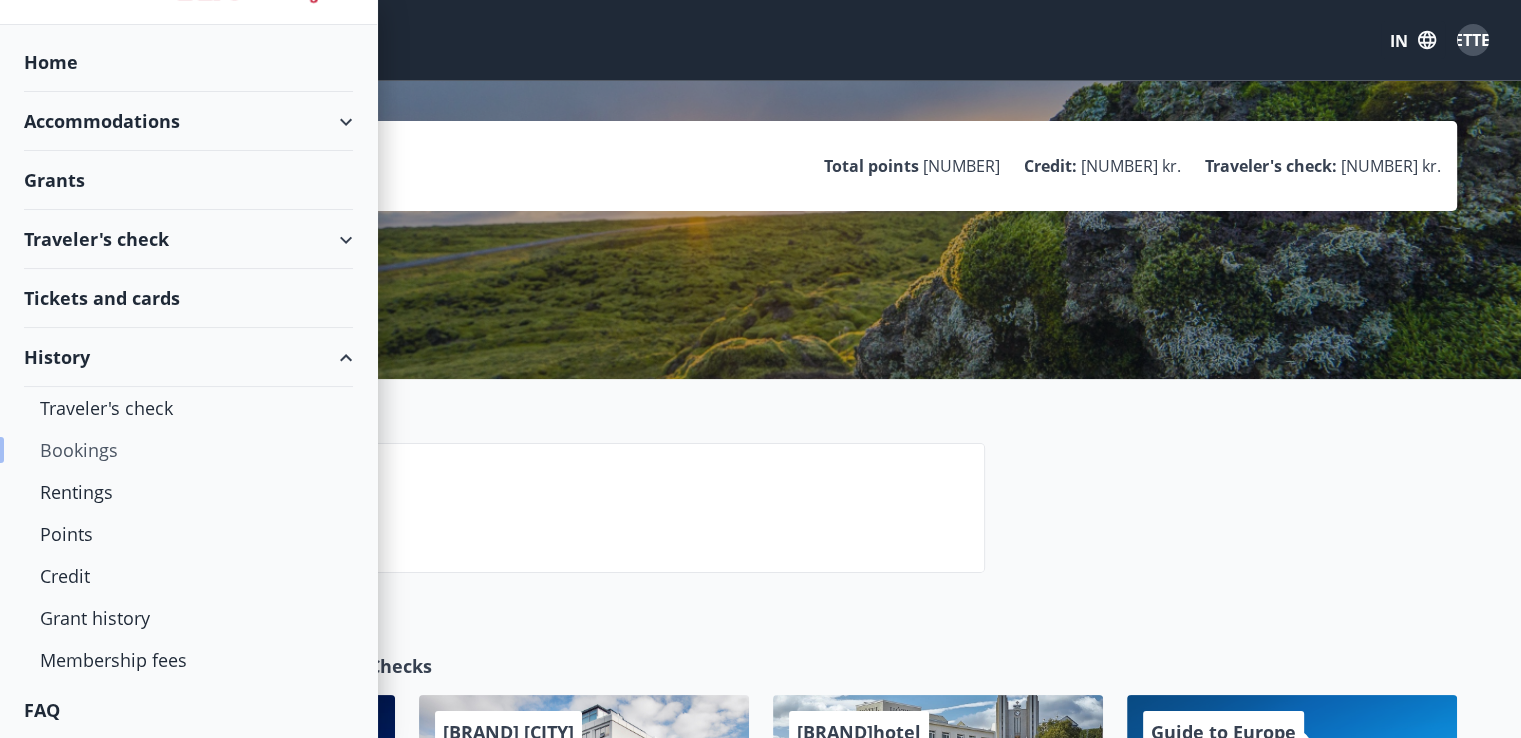 click on "Bookings" at bounding box center (188, 450) 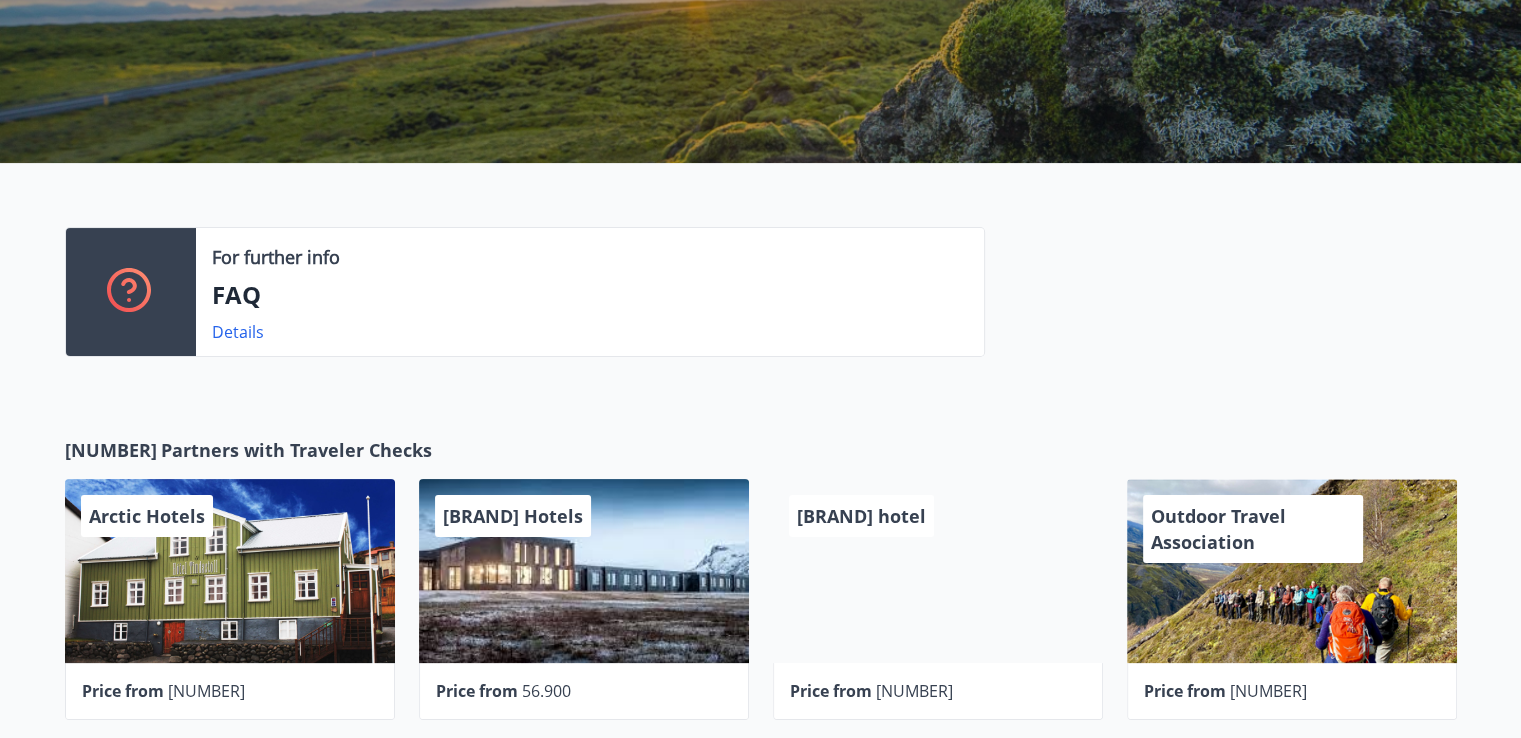 scroll, scrollTop: 0, scrollLeft: 0, axis: both 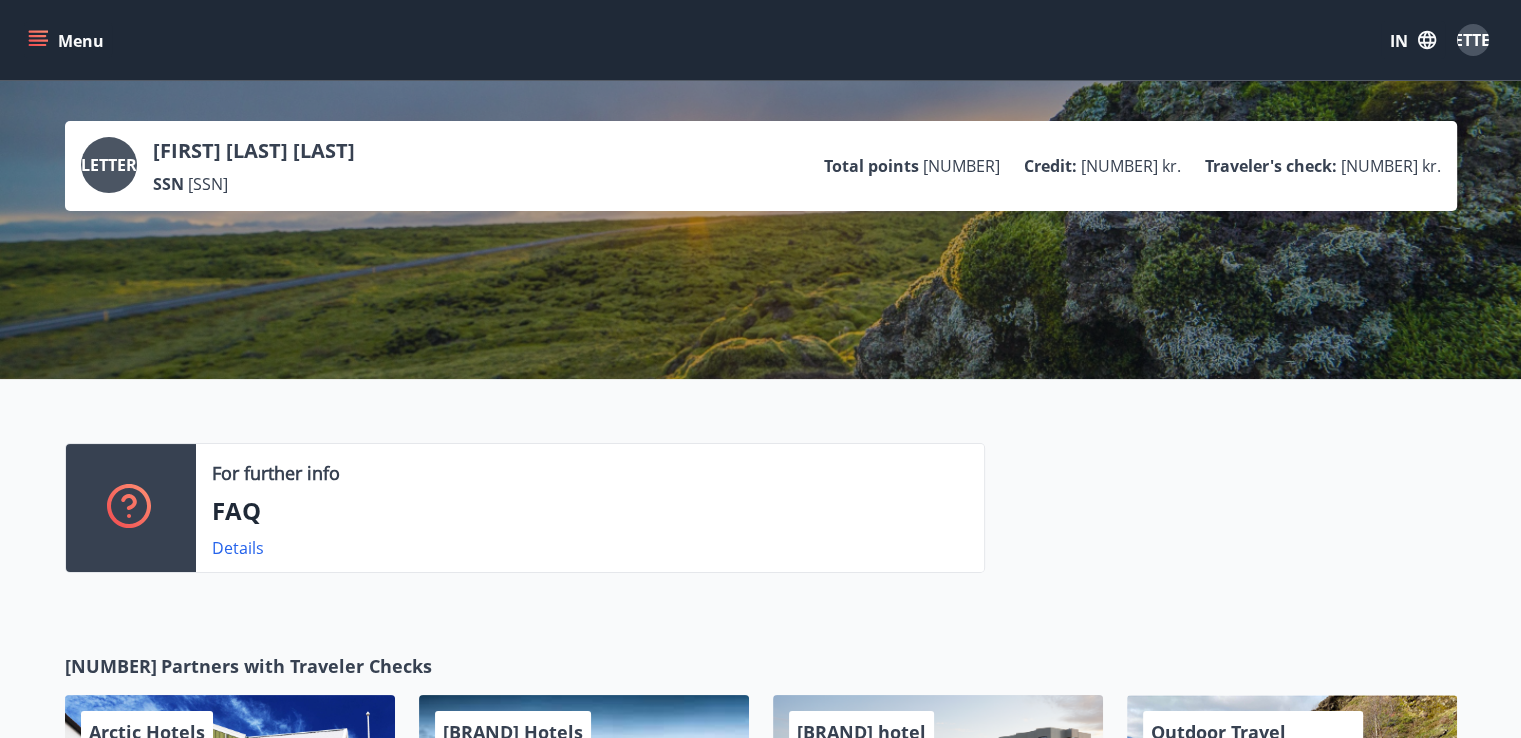click at bounding box center [40, 40] 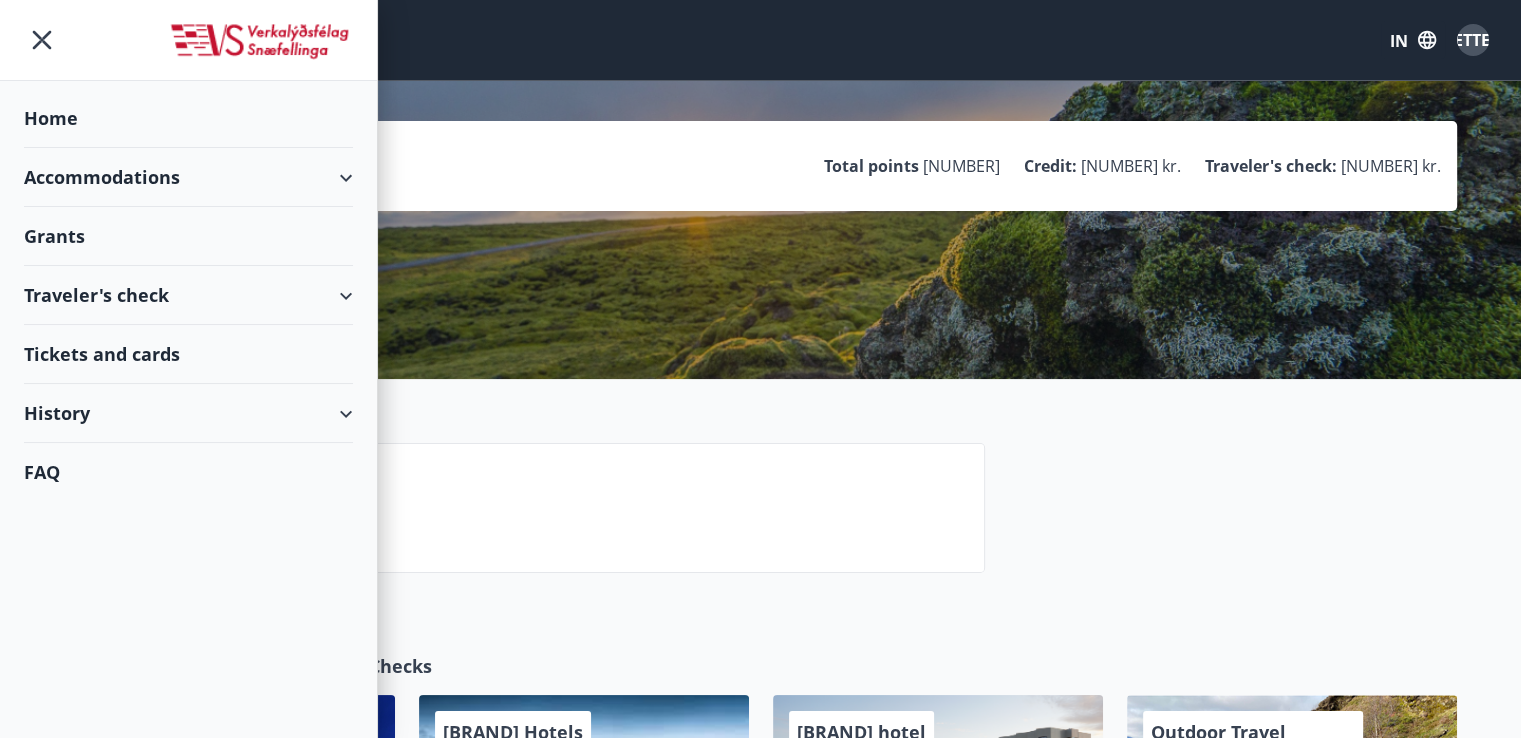 click on "History" at bounding box center [57, 413] 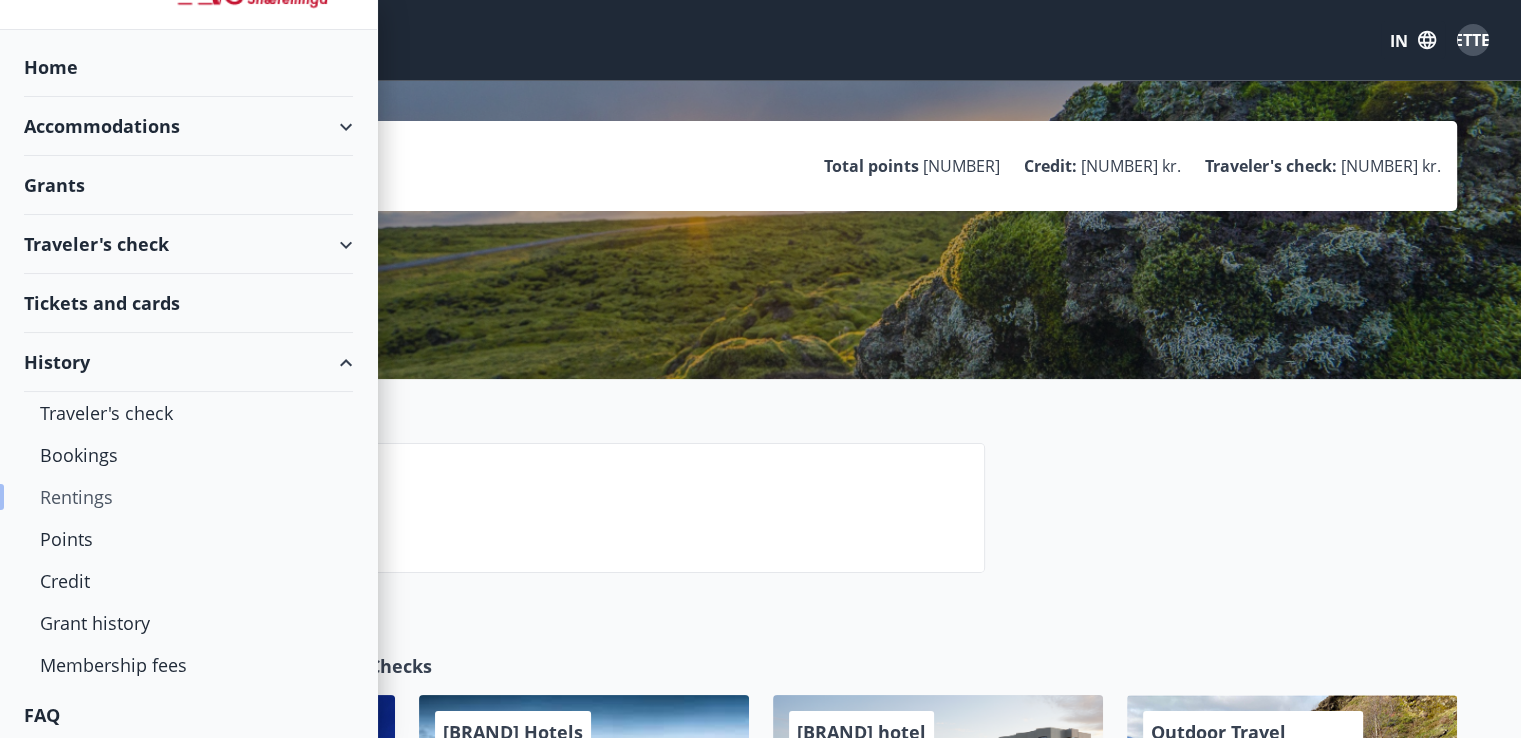 scroll, scrollTop: 55, scrollLeft: 0, axis: vertical 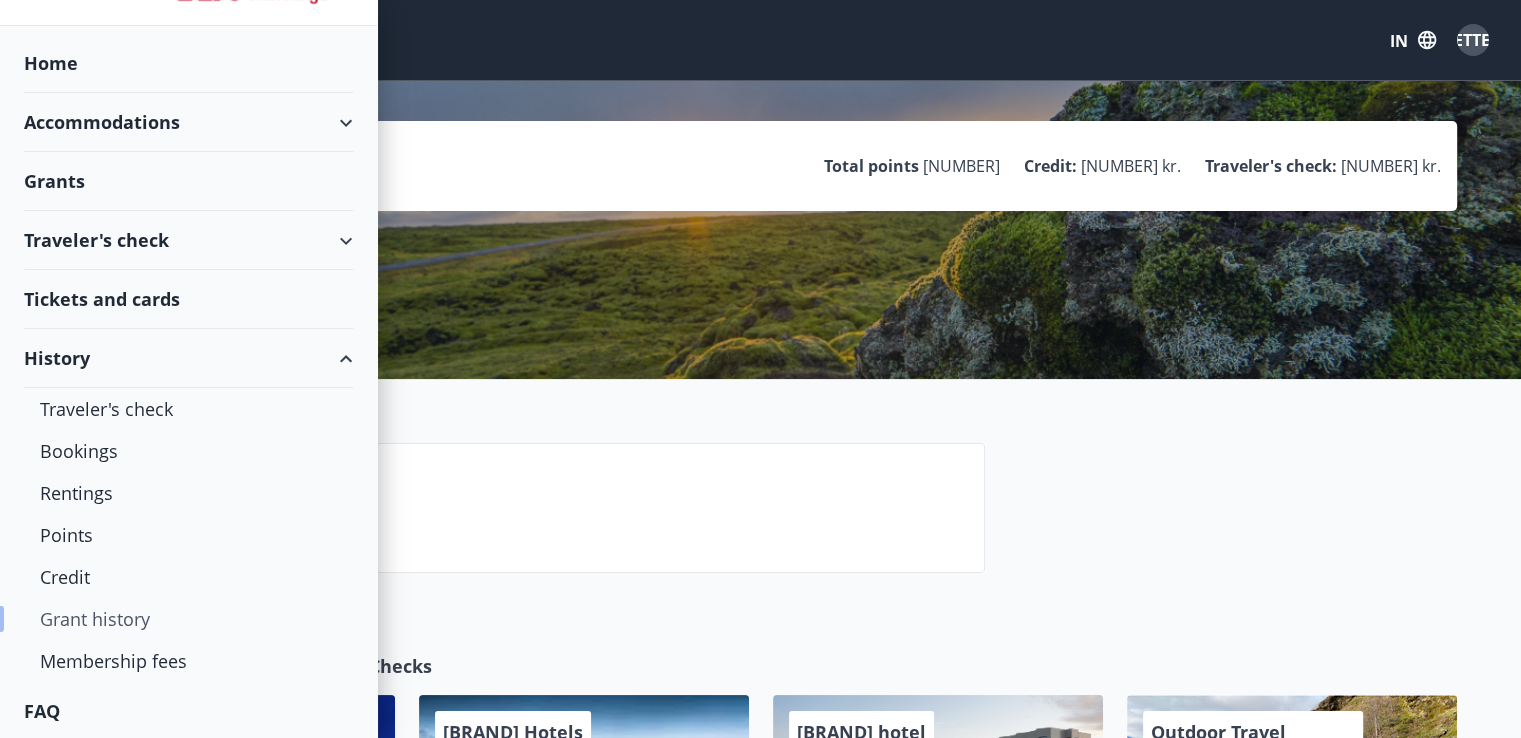 click on "Grant history" at bounding box center [95, 619] 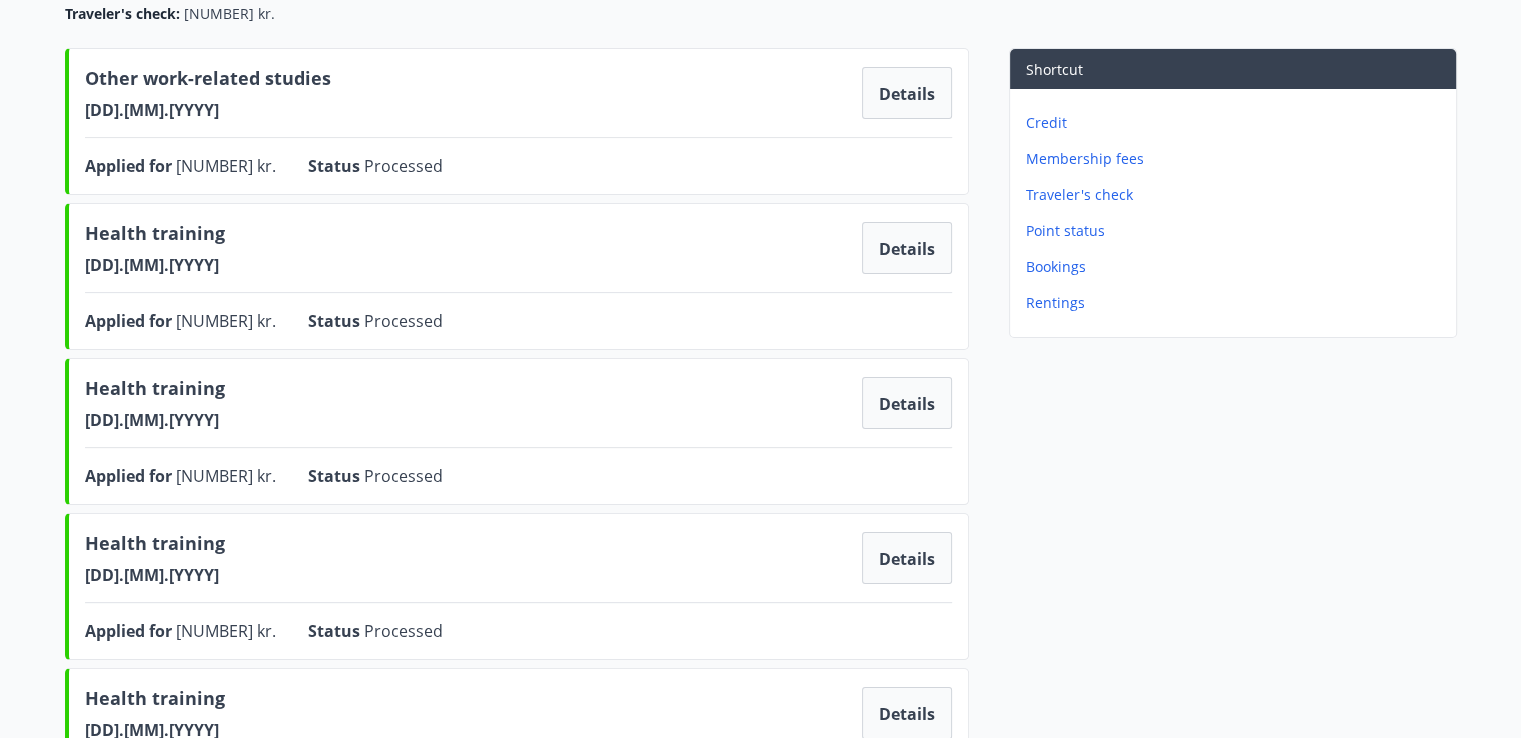 scroll, scrollTop: 0, scrollLeft: 0, axis: both 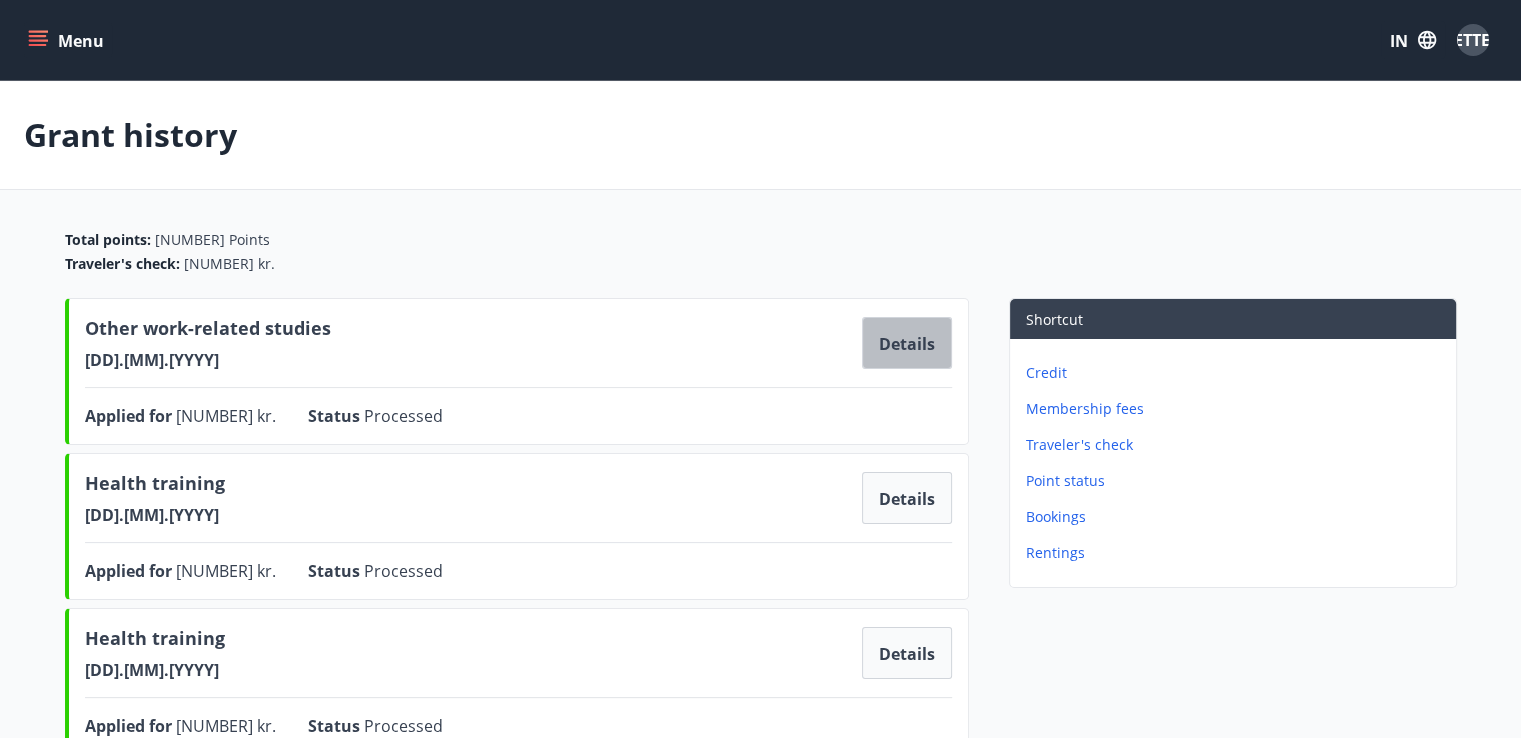 click on "Details" at bounding box center (907, 343) 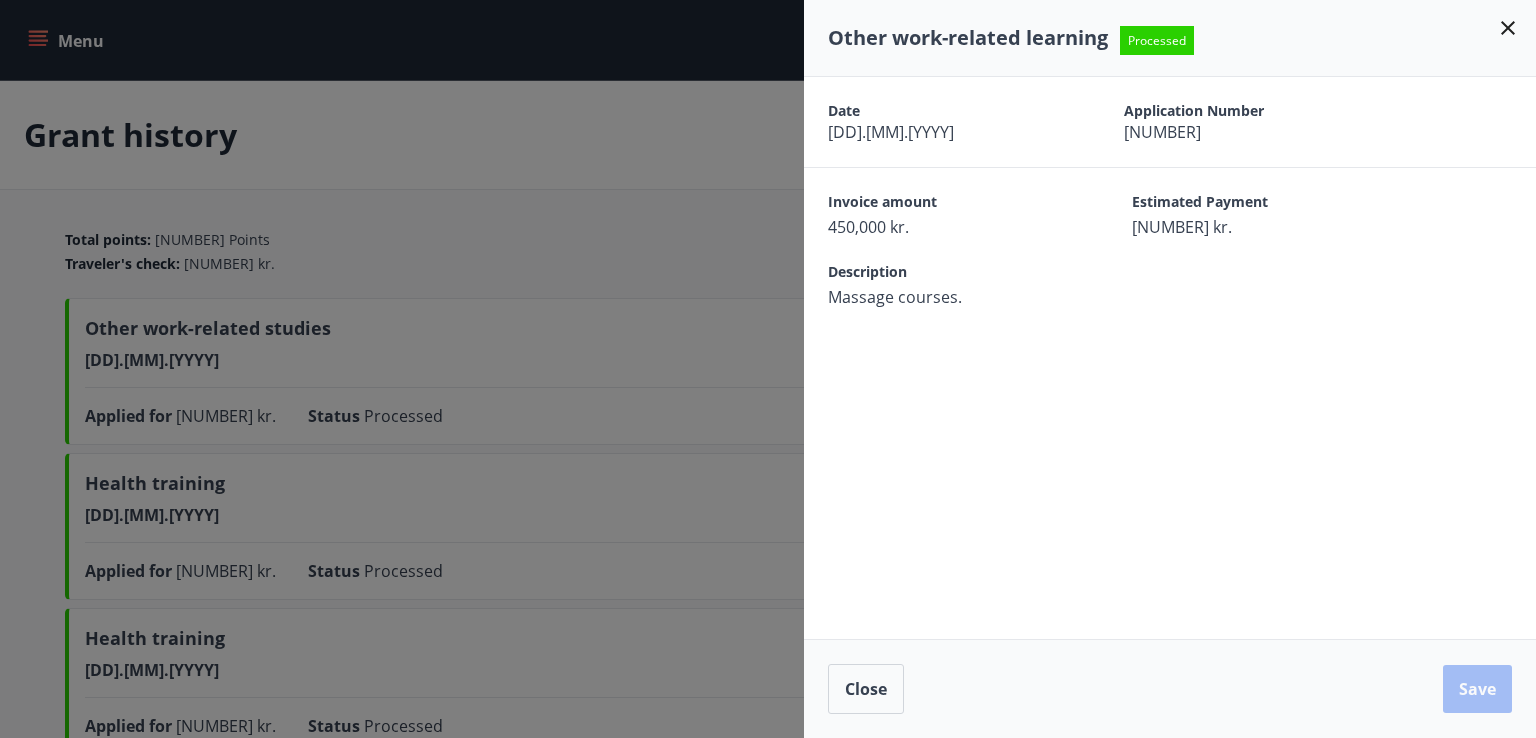 click at bounding box center [1508, 28] 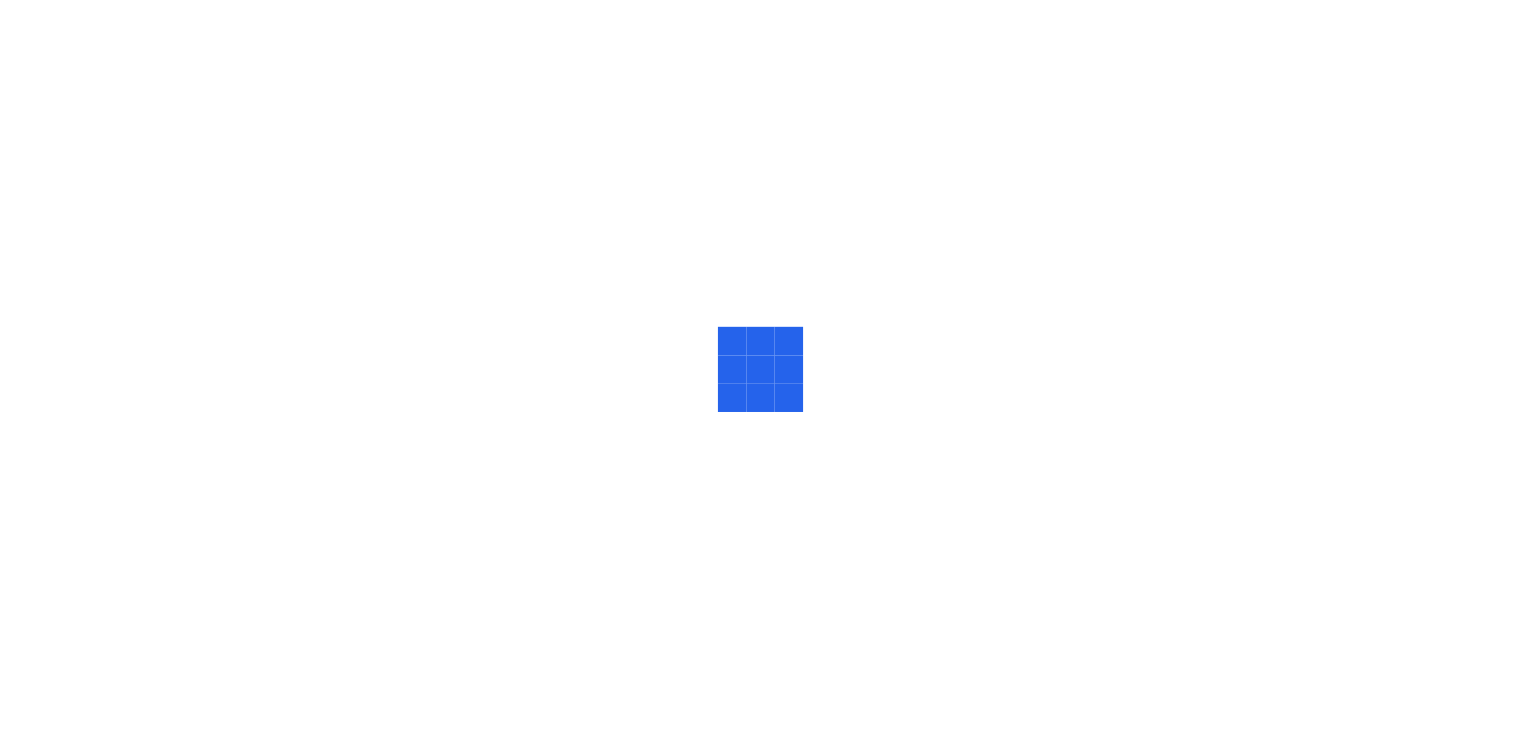 scroll, scrollTop: 0, scrollLeft: 0, axis: both 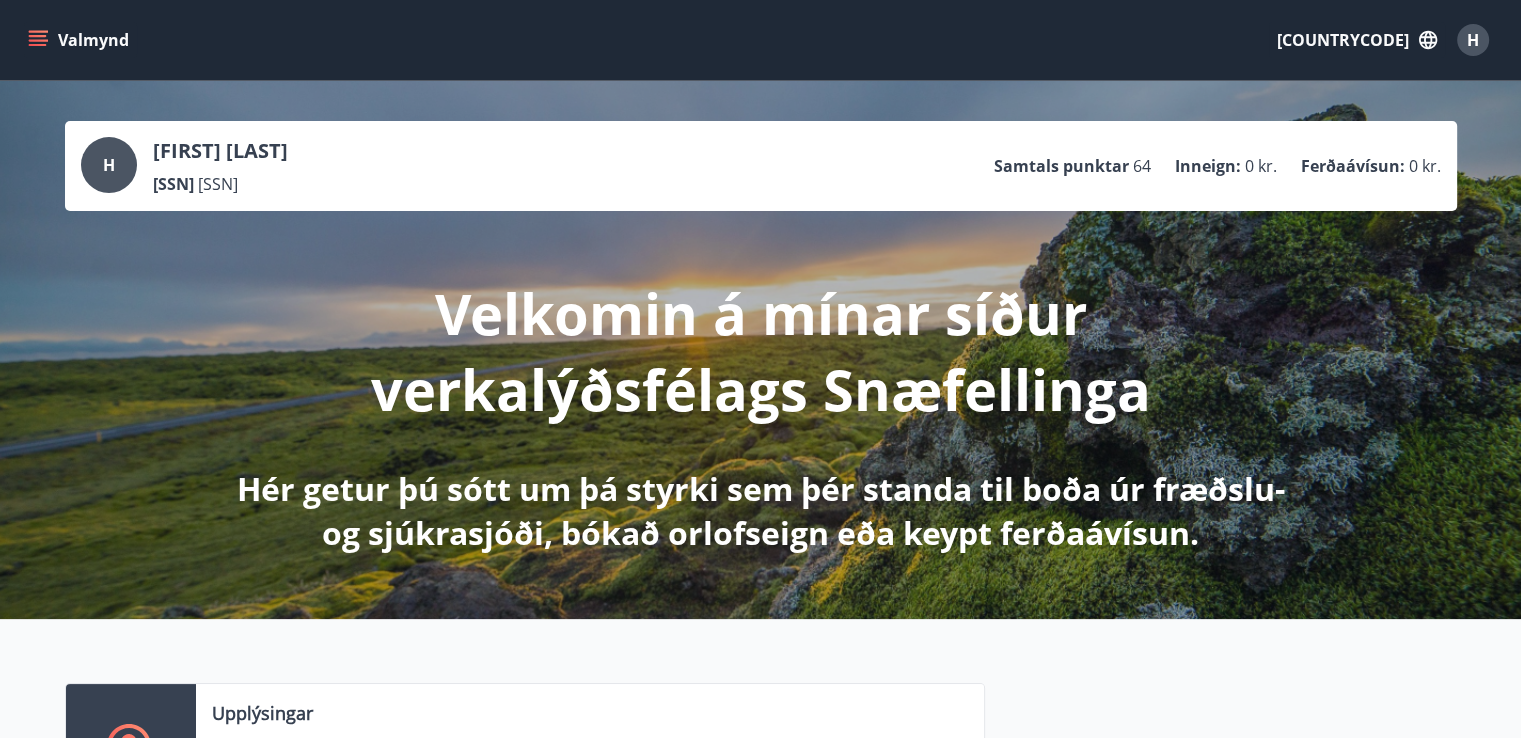 click at bounding box center [38, 40] 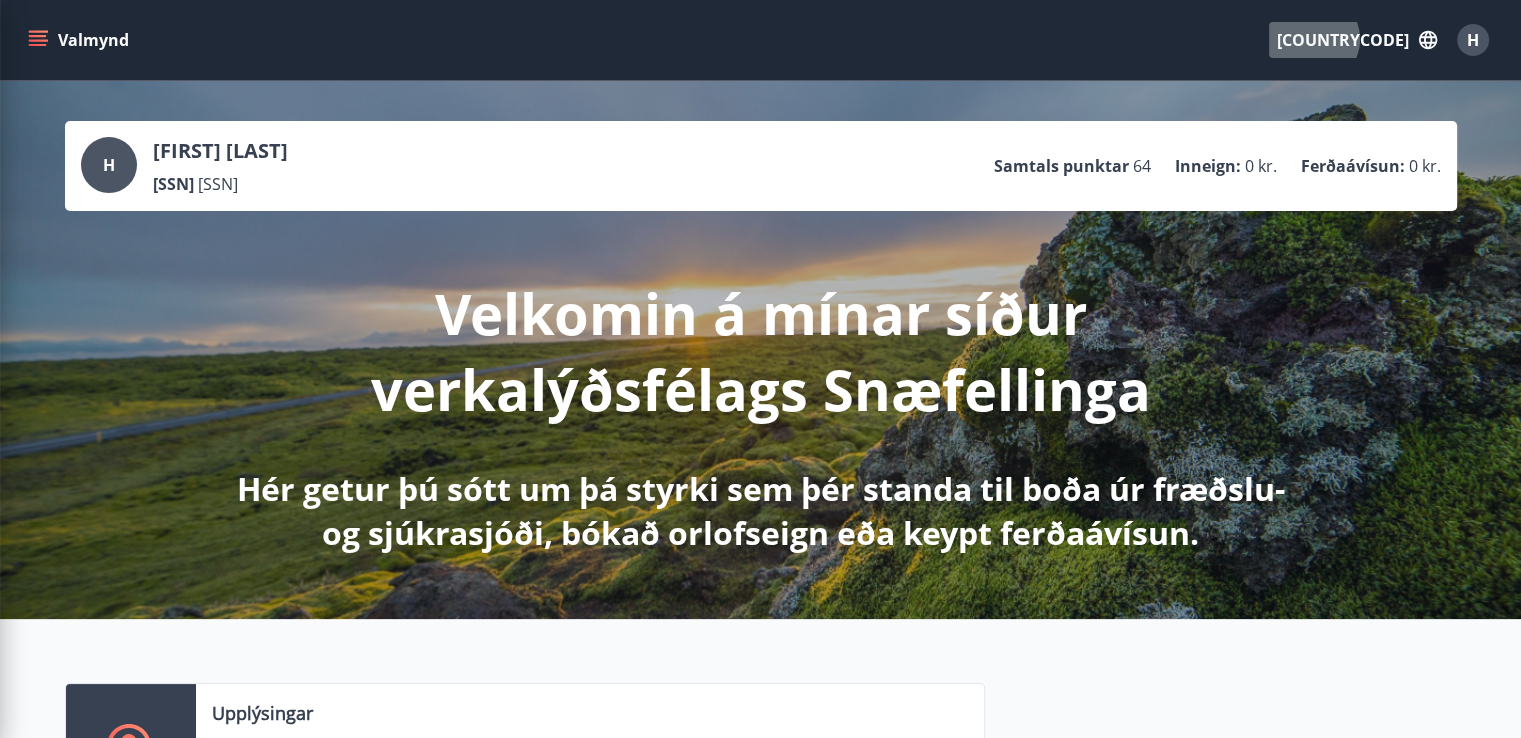 click at bounding box center [1428, 40] 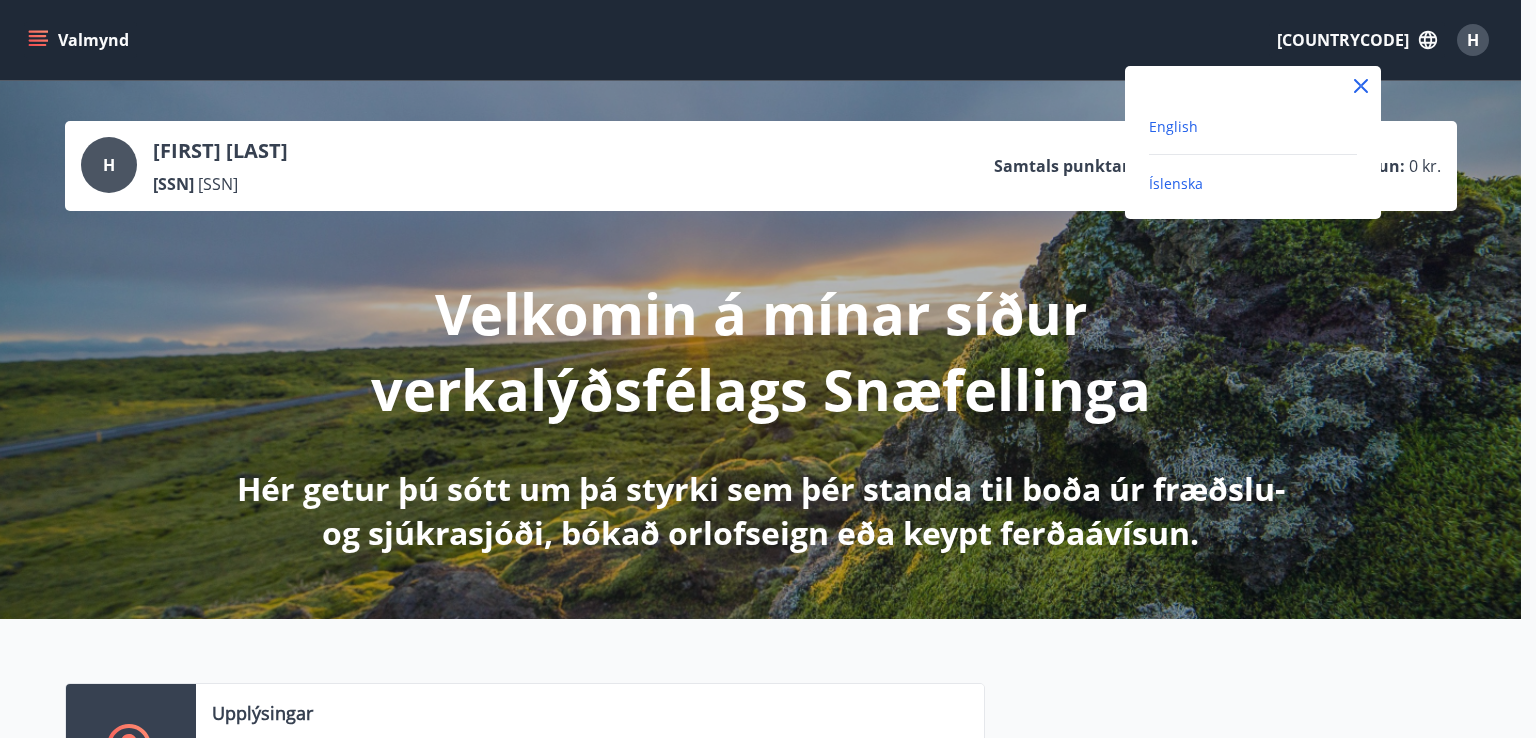 click on "English" at bounding box center (1173, 126) 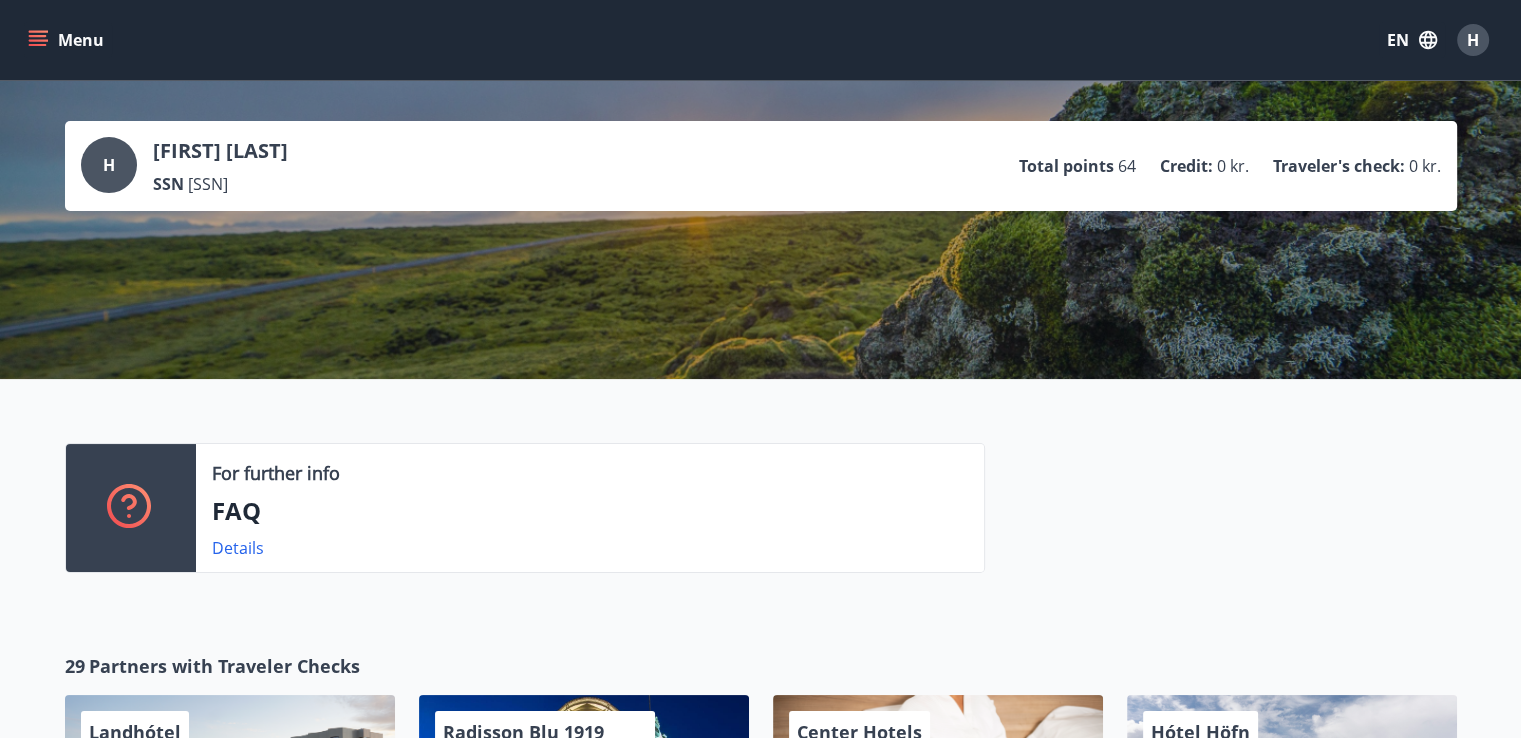 click at bounding box center [38, 40] 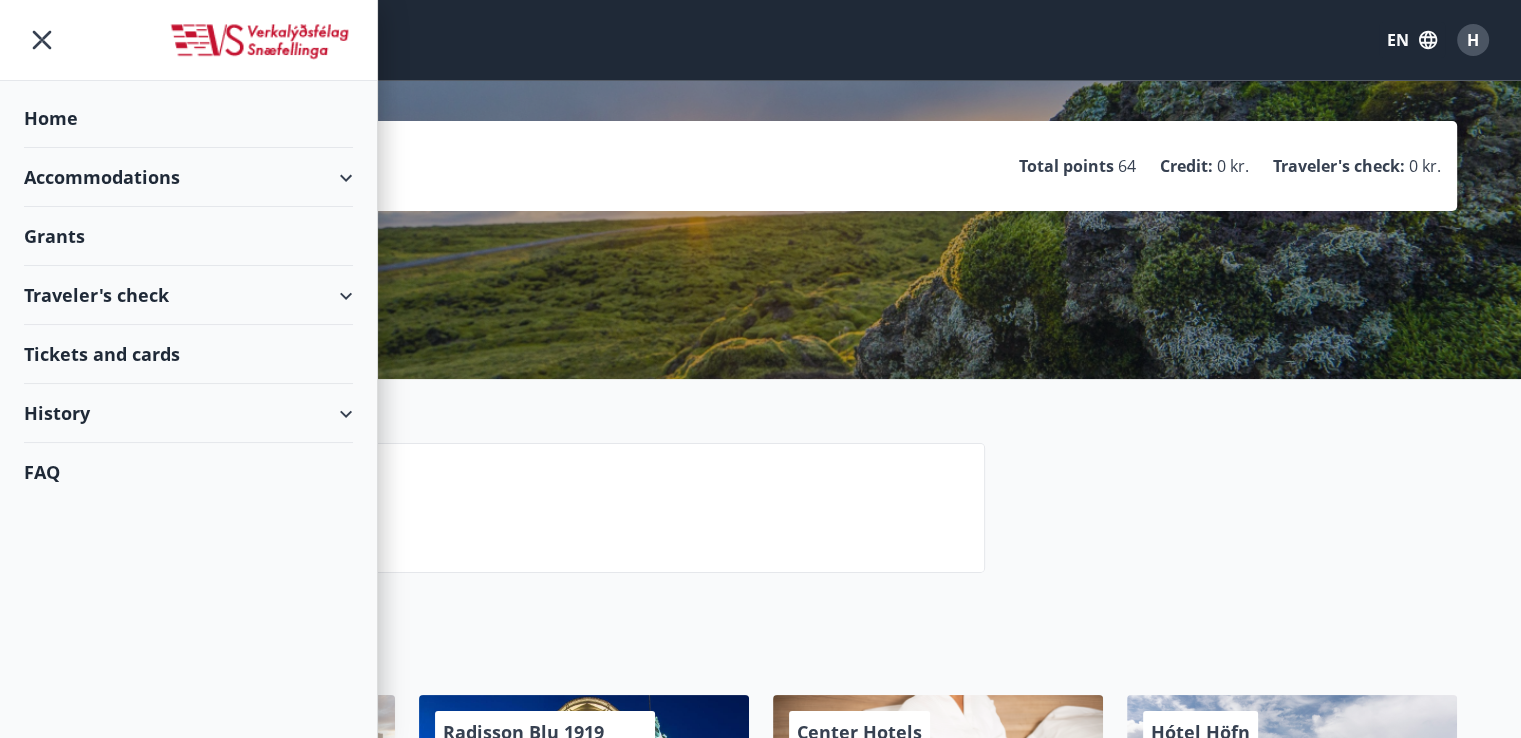 click on "Traveler's check" at bounding box center [188, 295] 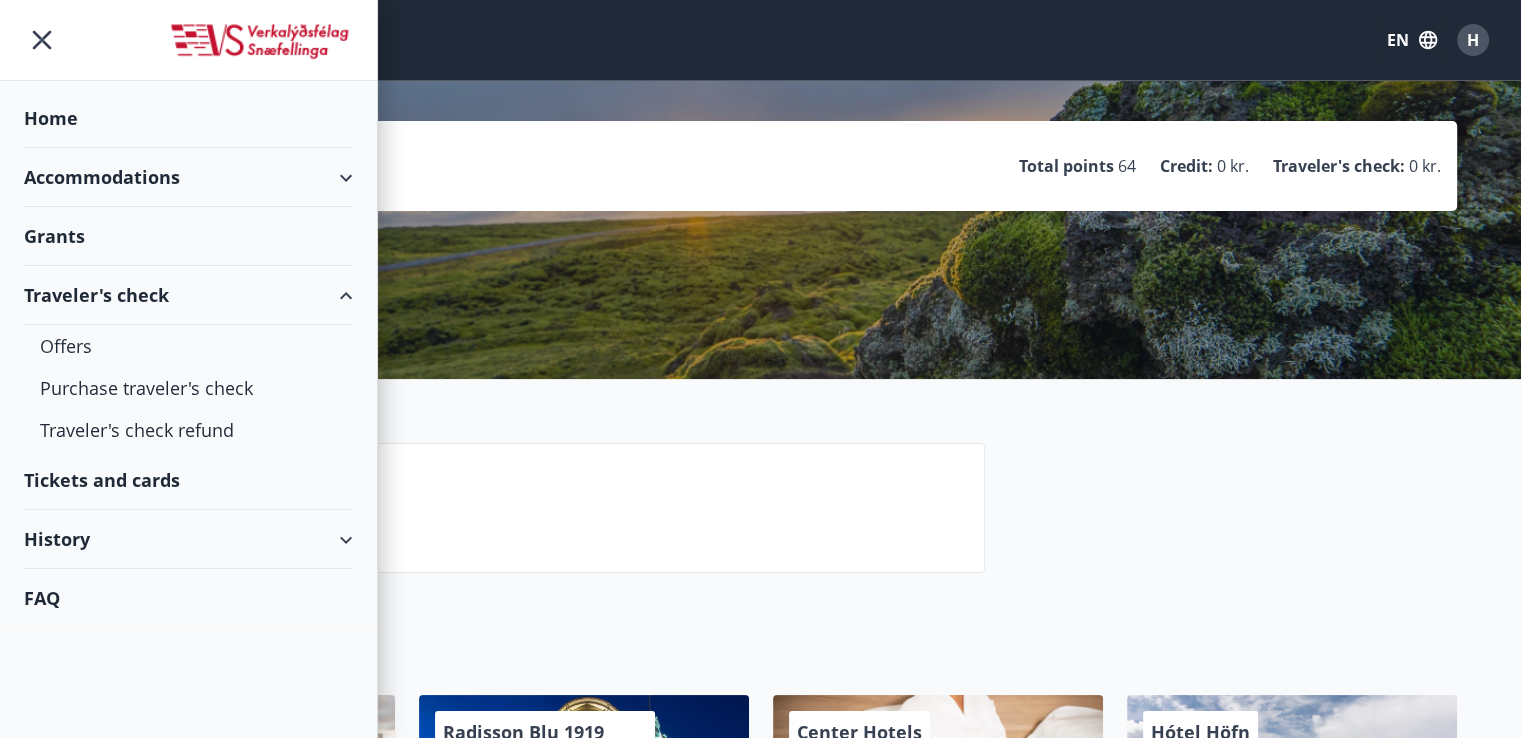 click on "Tickets and cards" at bounding box center (188, 480) 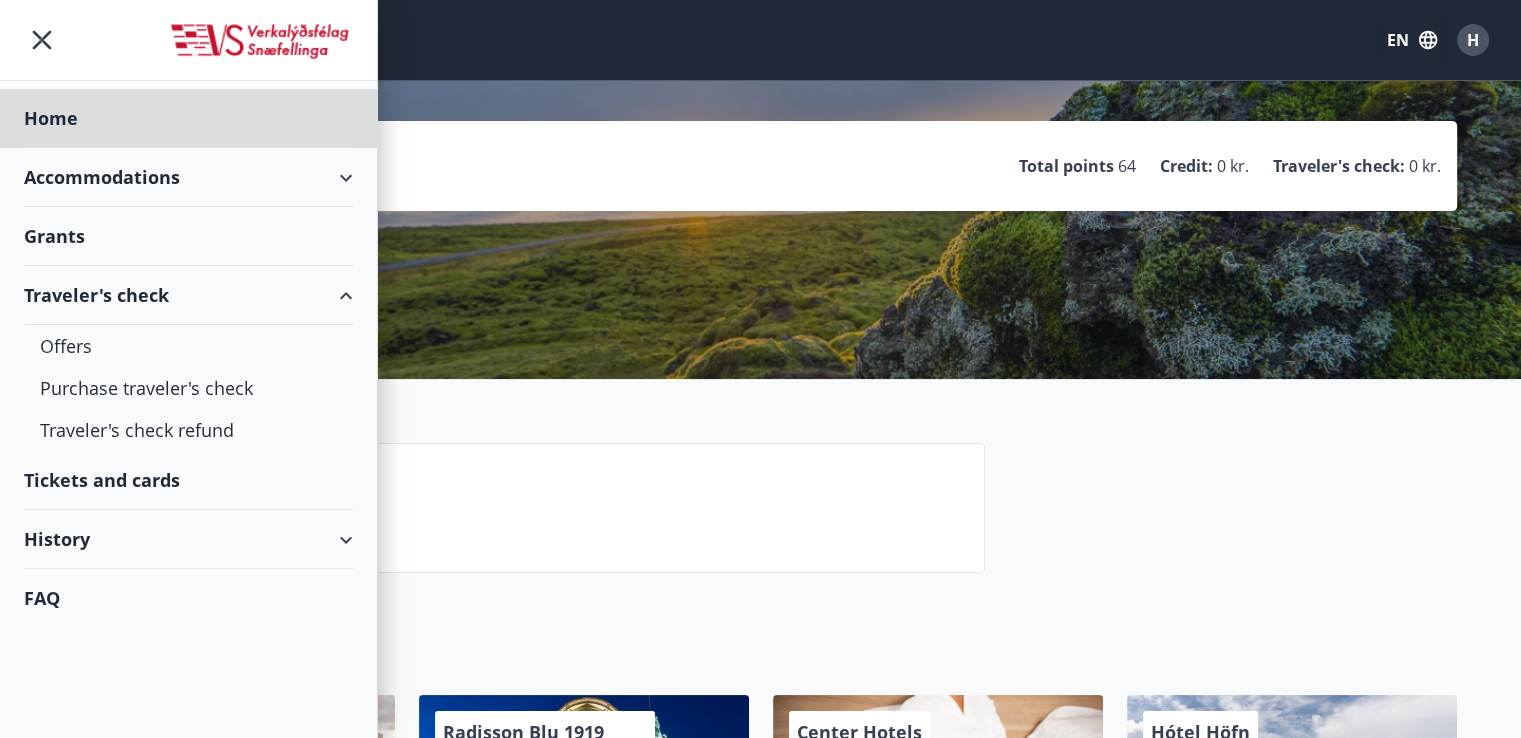 click on "Grants" at bounding box center (188, 118) 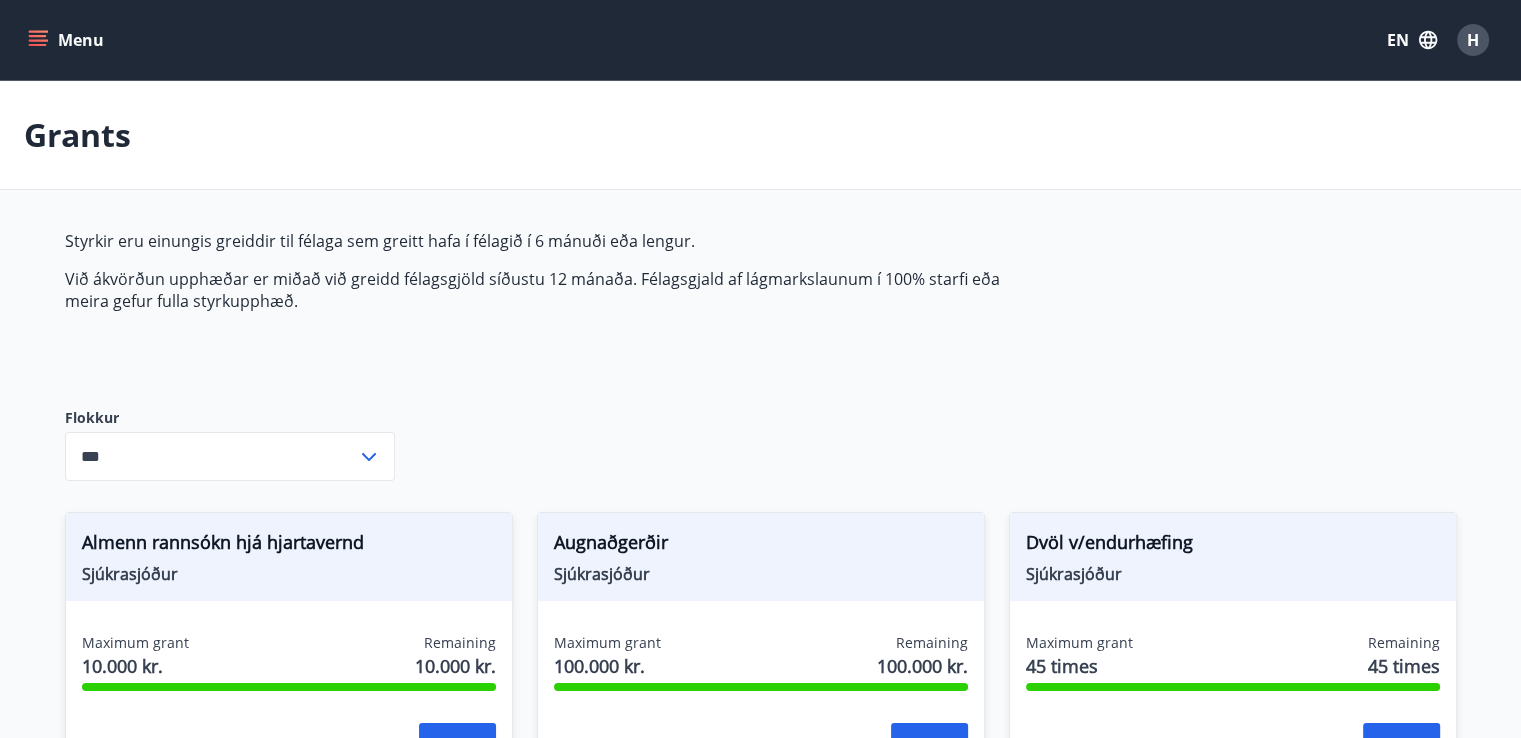 click on "Menu" at bounding box center [68, 40] 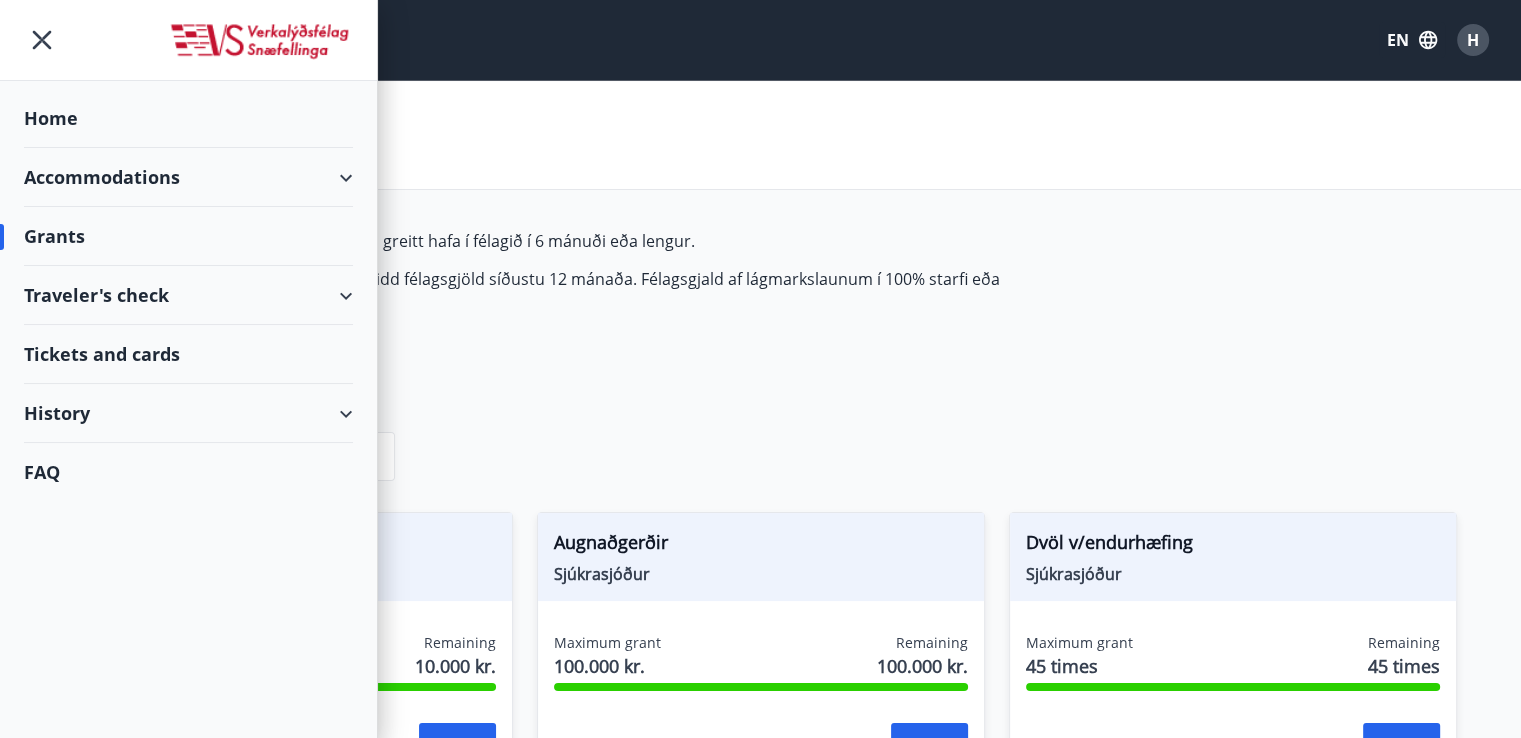 click on "Accommodations" at bounding box center (188, 177) 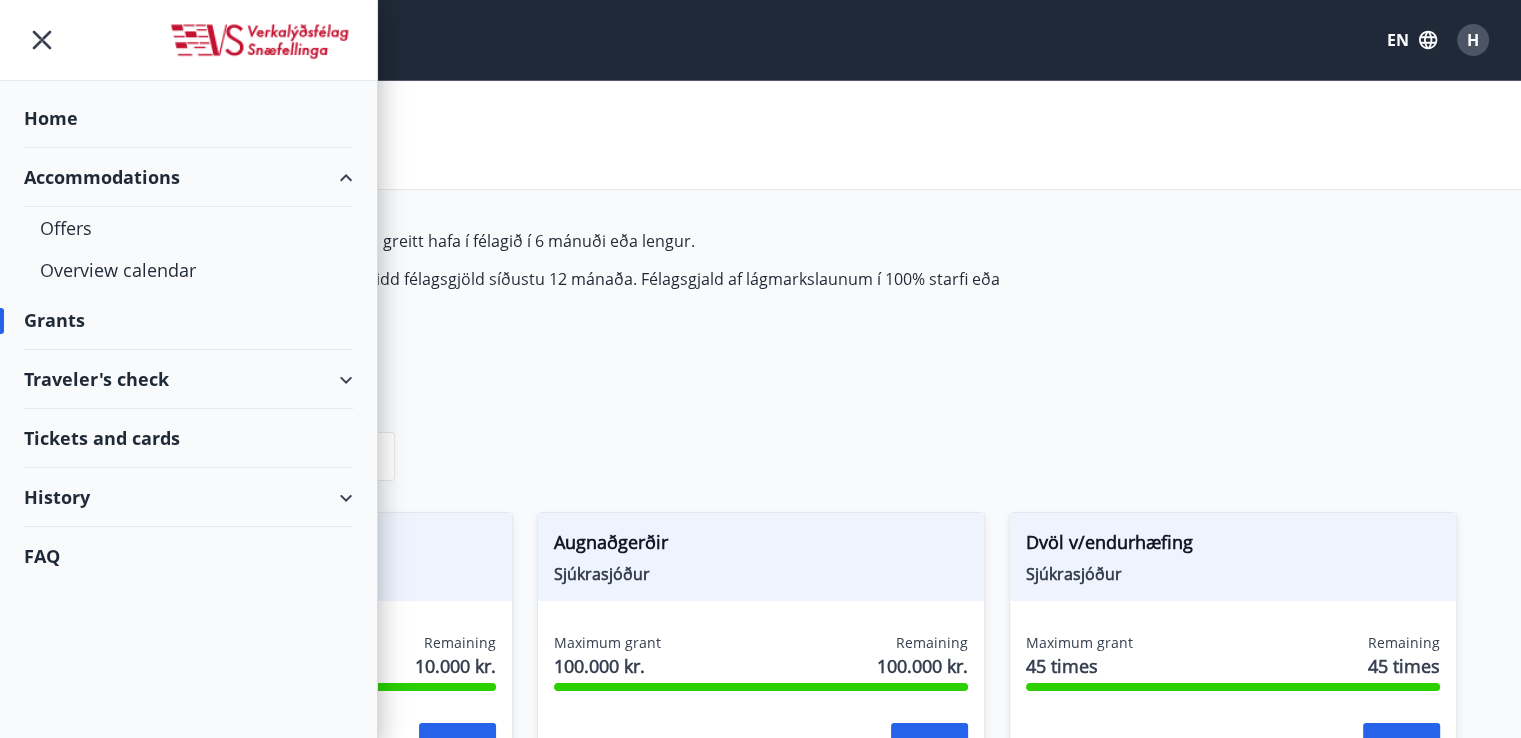 click on "FAQ" at bounding box center [188, 556] 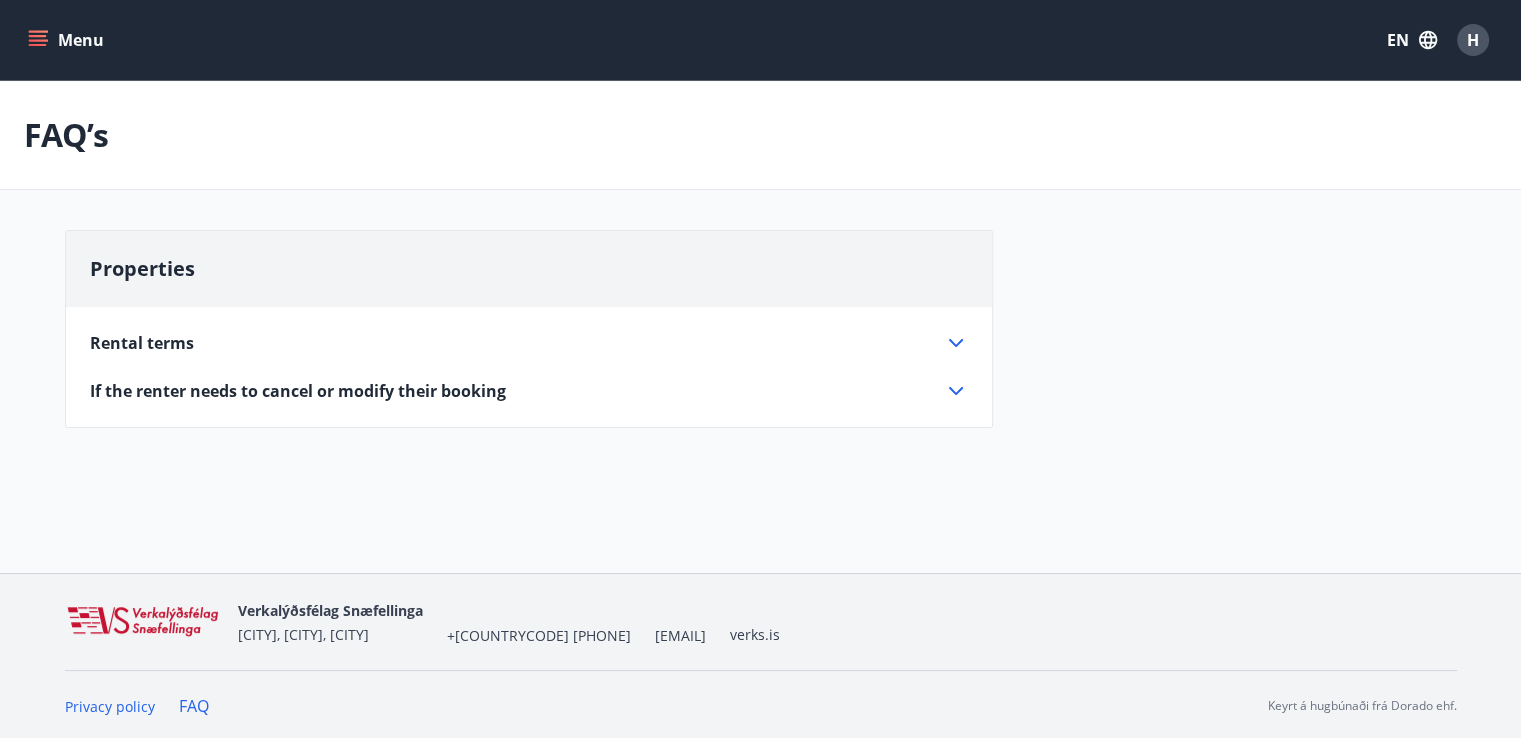 click at bounding box center [38, 40] 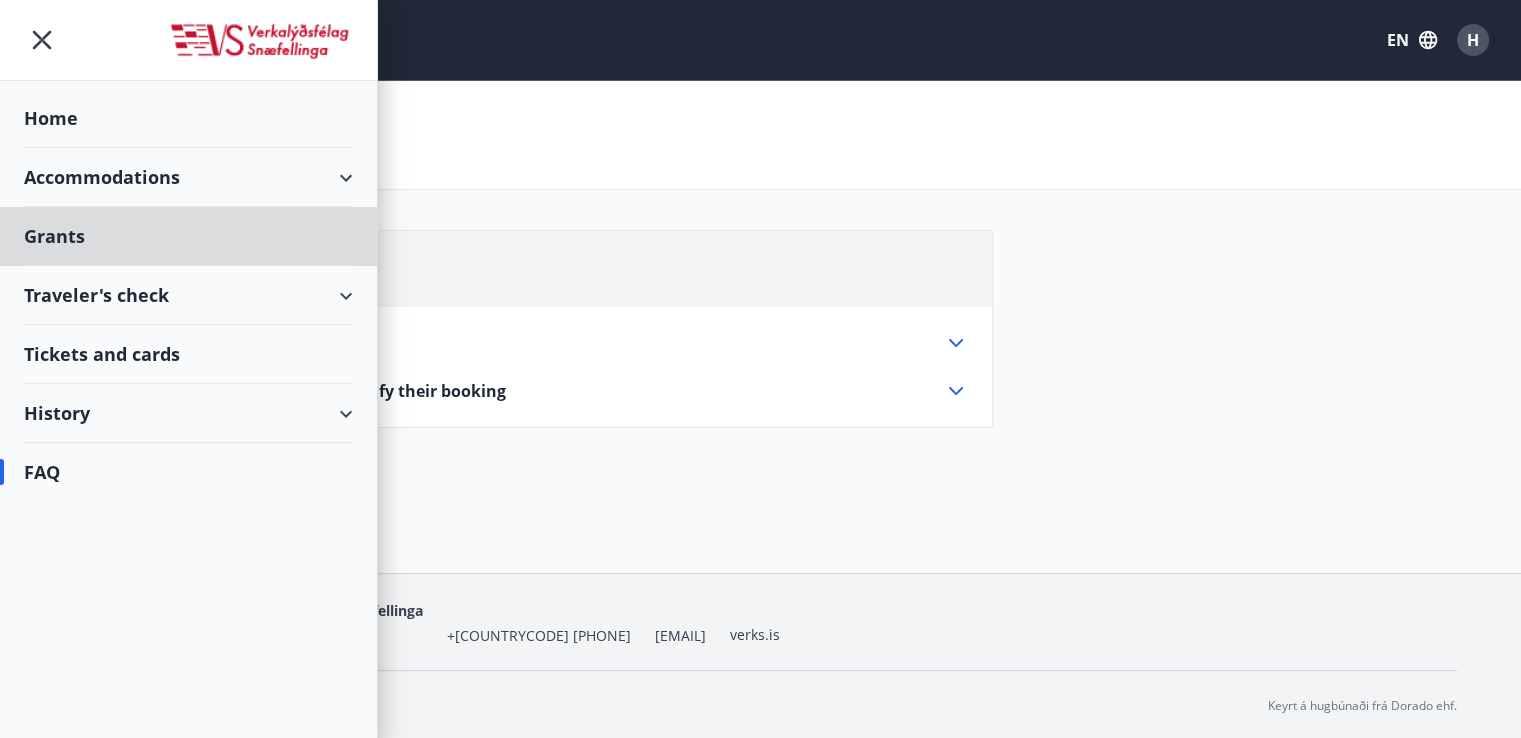 click on "Home" at bounding box center (188, 118) 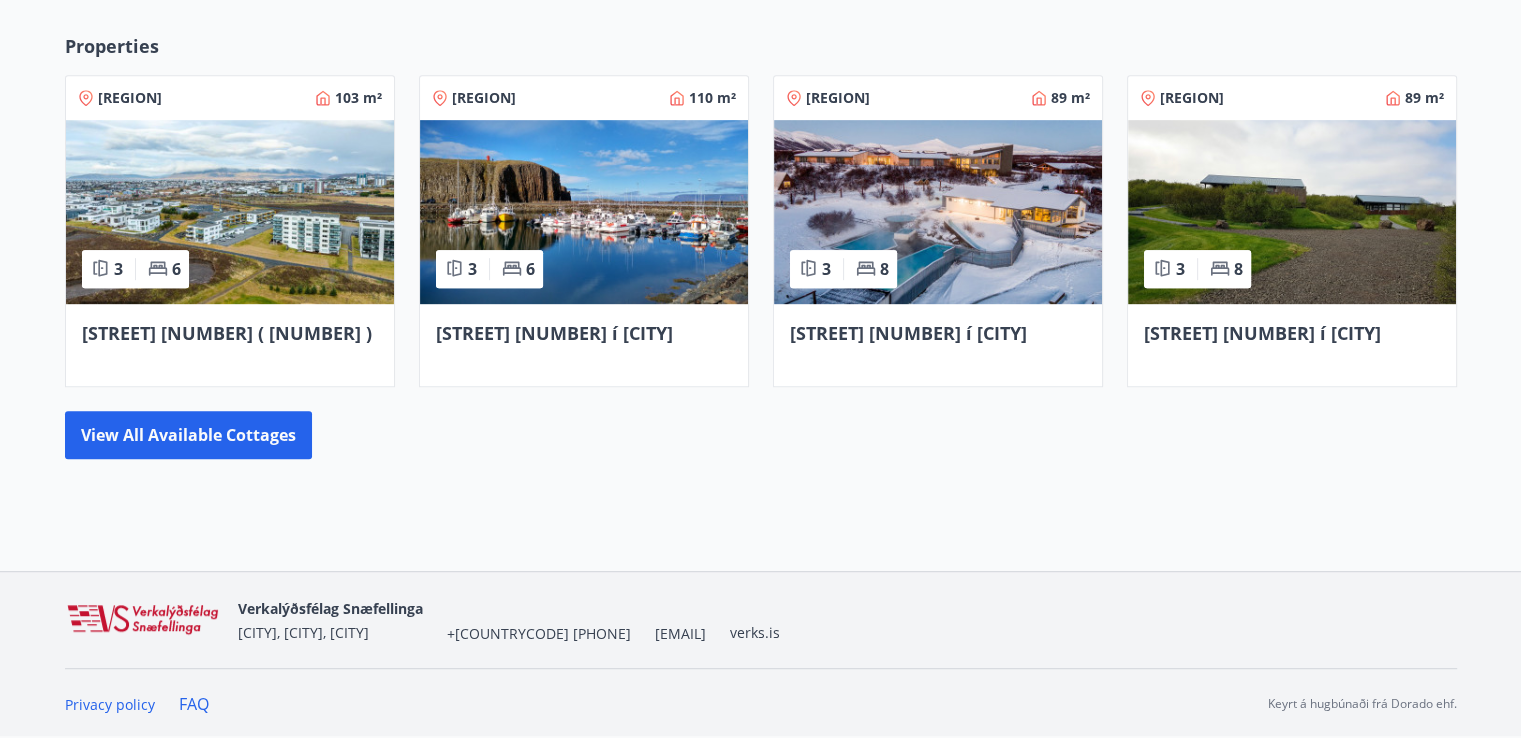 scroll, scrollTop: 0, scrollLeft: 0, axis: both 